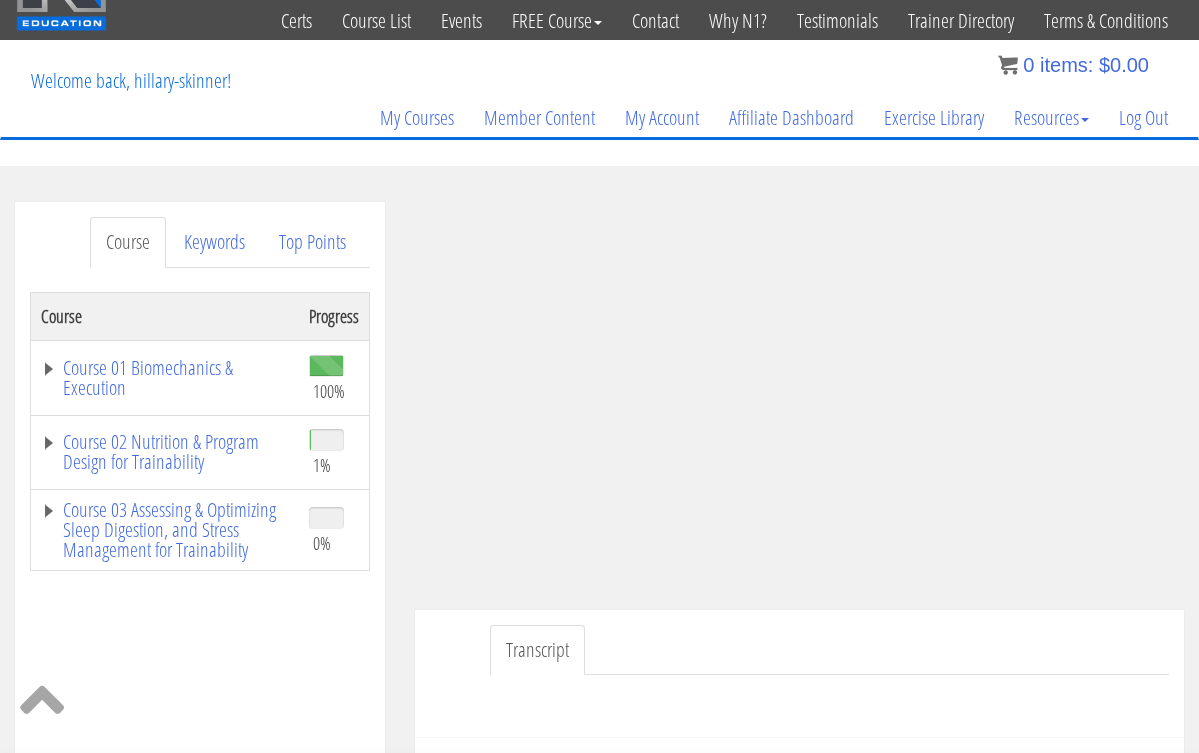 scroll, scrollTop: 57, scrollLeft: 0, axis: vertical 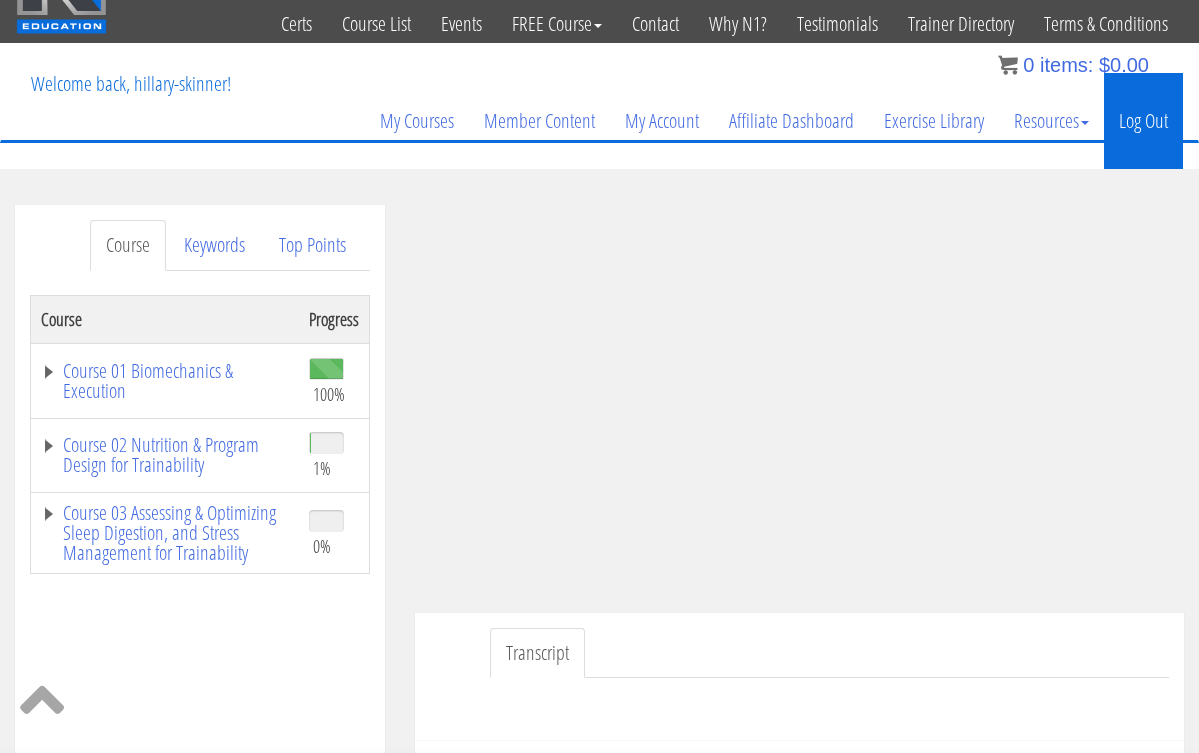 click on "Log Out" at bounding box center (1143, 121) 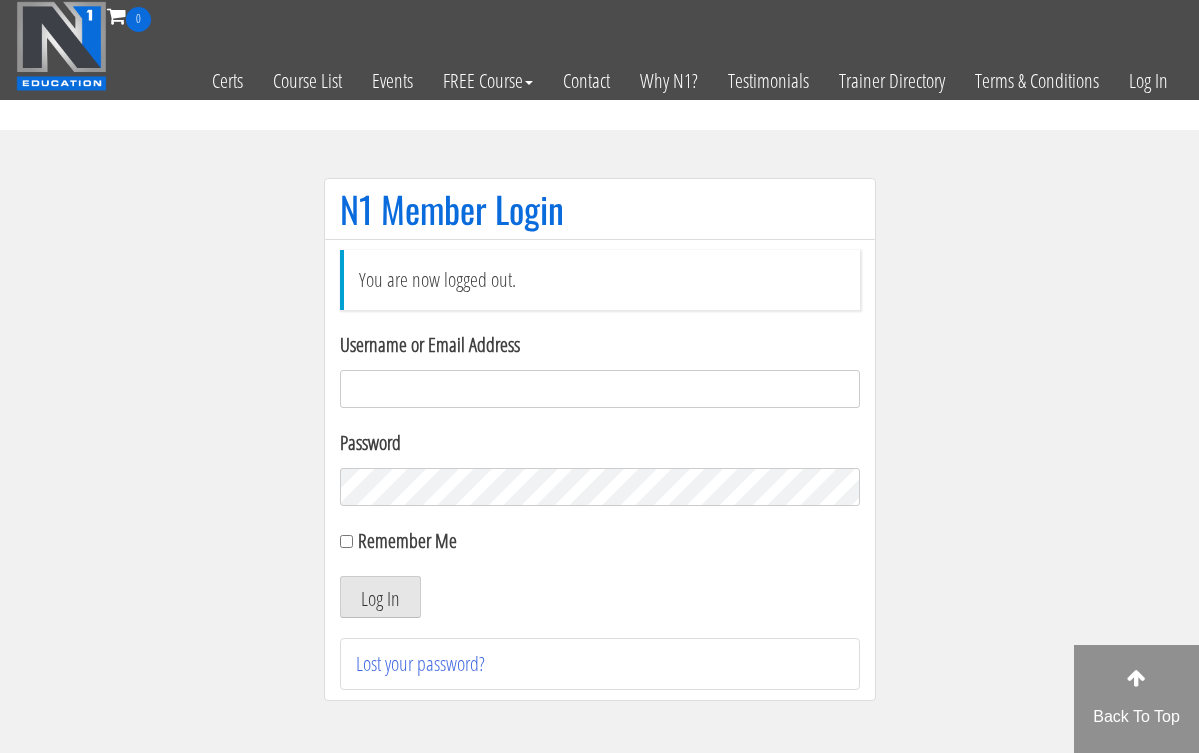 scroll, scrollTop: 0, scrollLeft: 0, axis: both 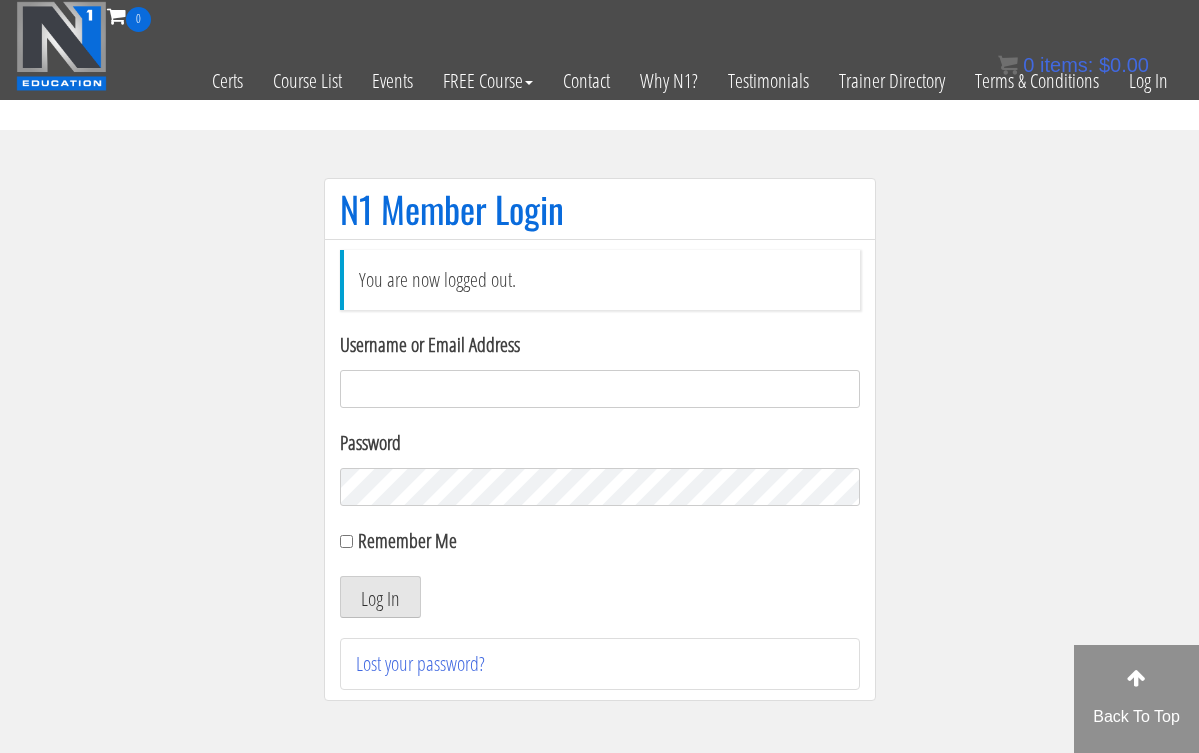 type on "hillary432@hotmail.com" 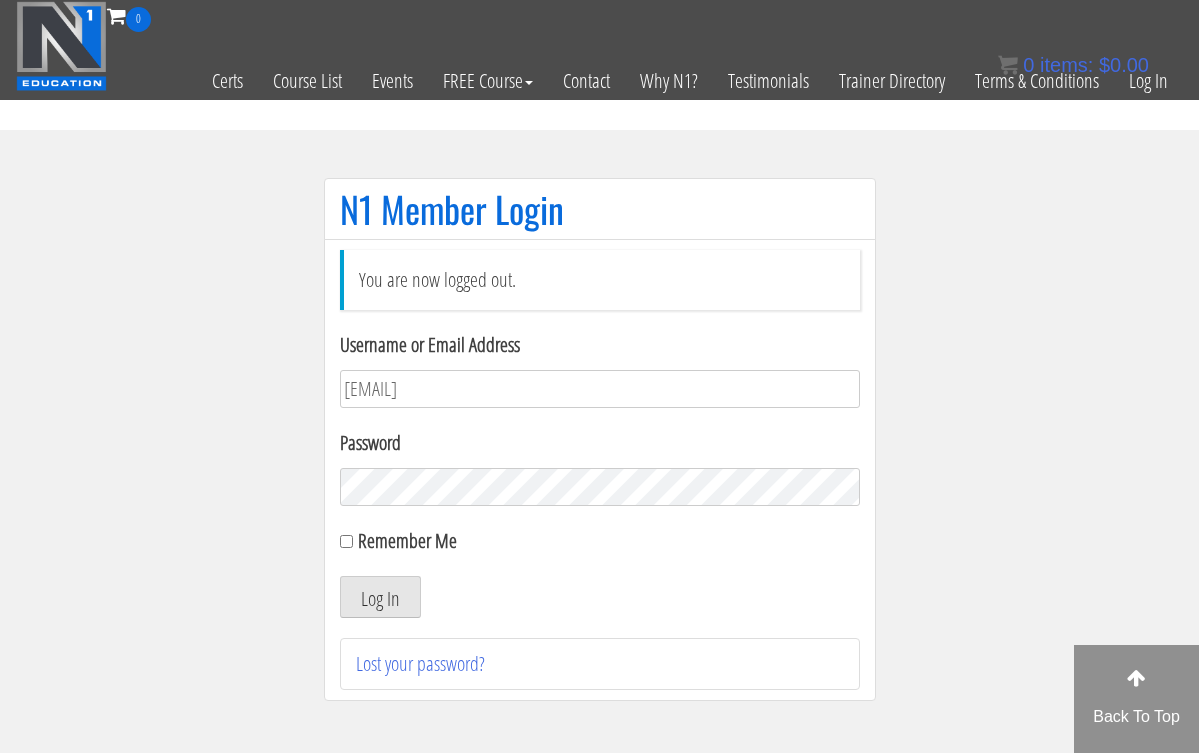 click on "Log In" at bounding box center (380, 597) 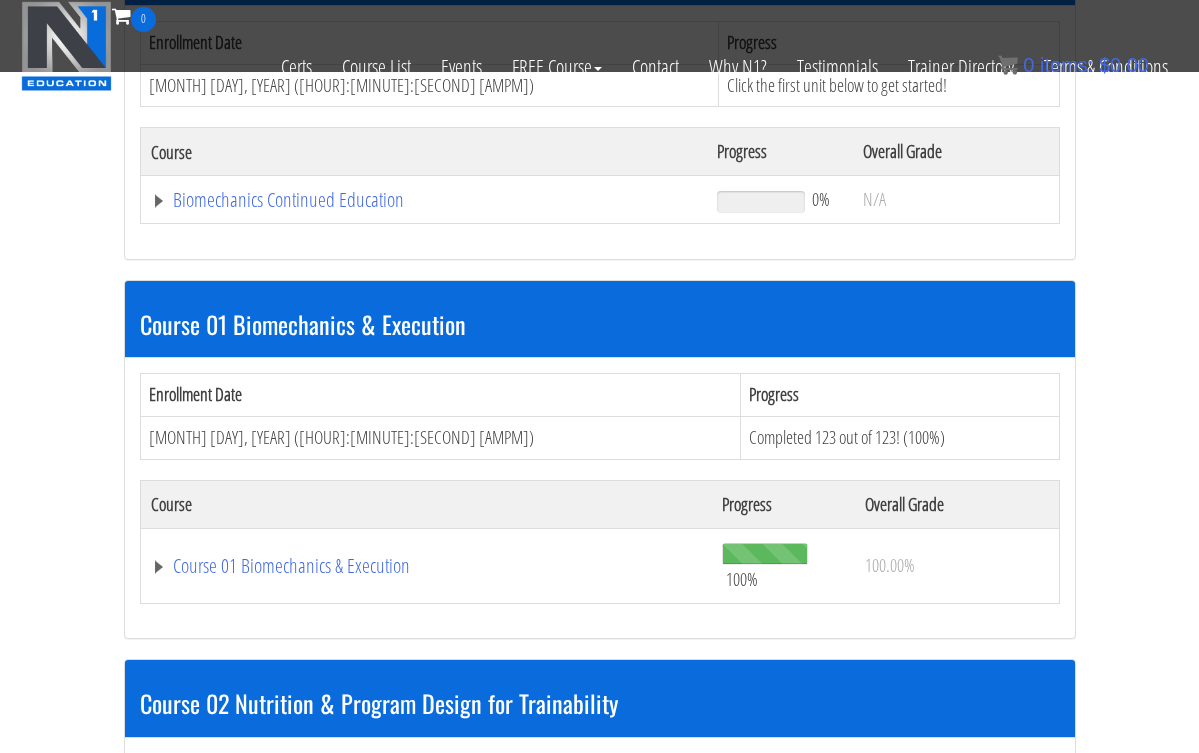 scroll, scrollTop: 380, scrollLeft: 0, axis: vertical 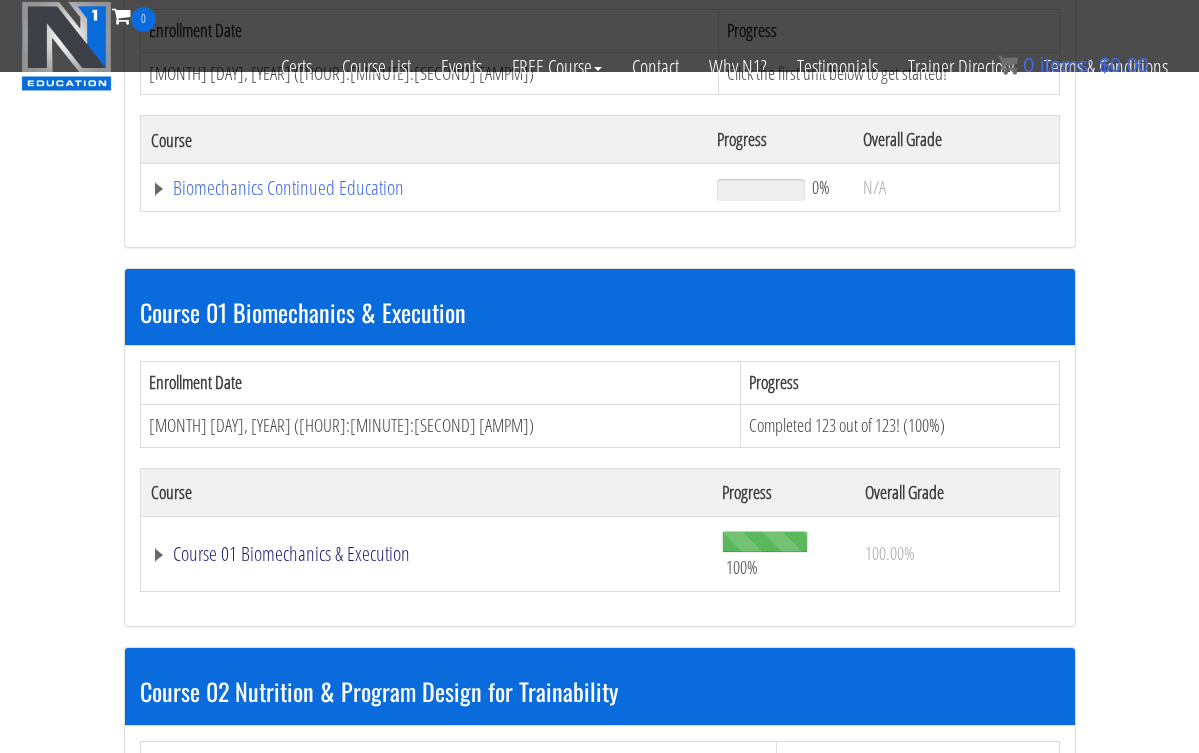 click on "Course 01 Biomechanics & Execution" at bounding box center [424, 188] 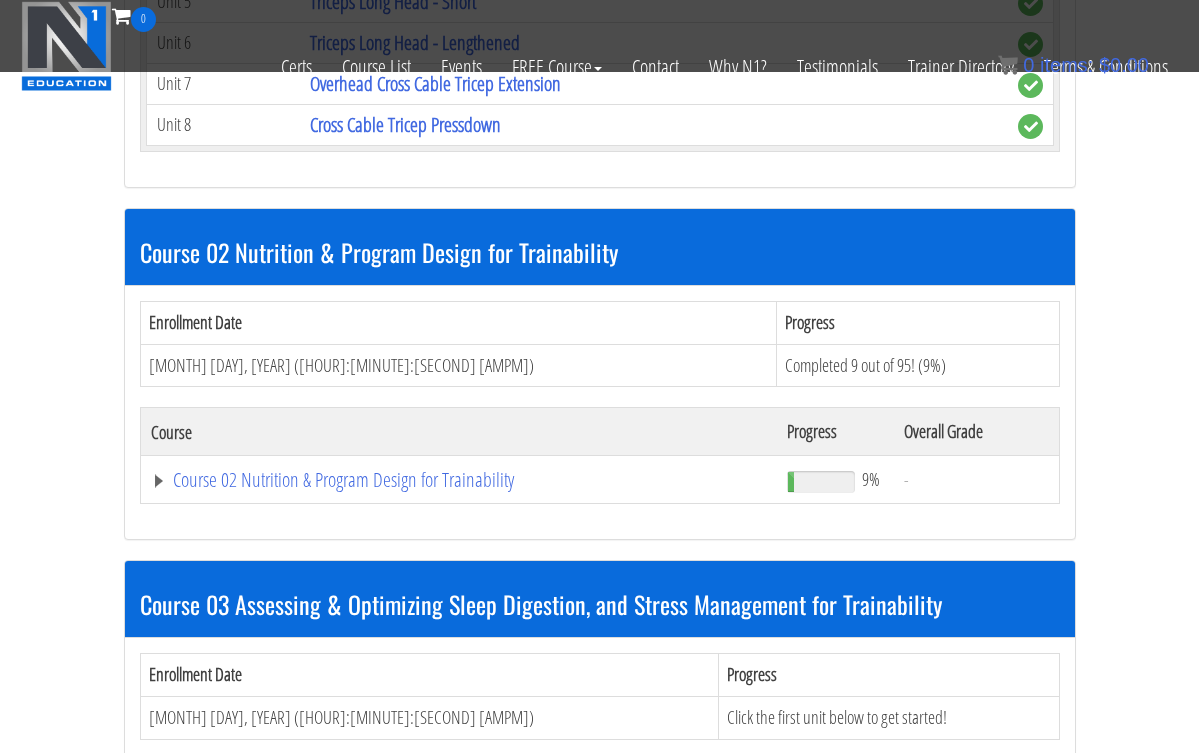 scroll, scrollTop: 6789, scrollLeft: 0, axis: vertical 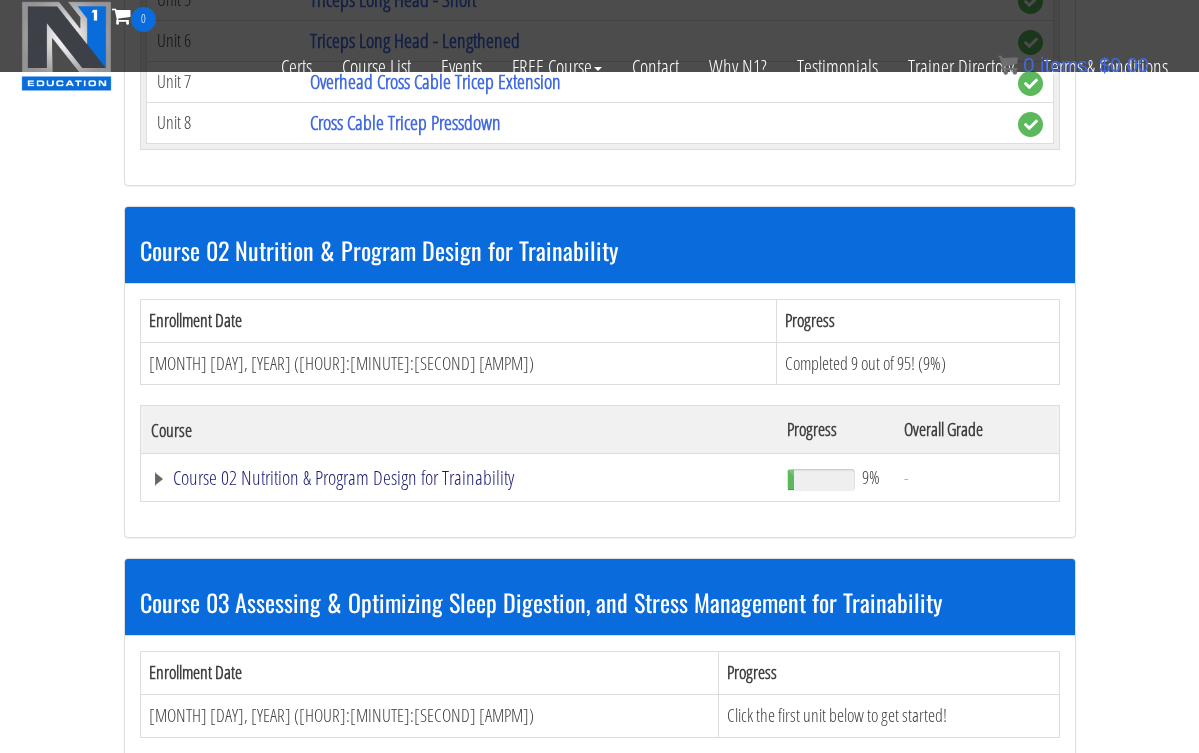 click on "Course 02 Nutrition & Program Design for Trainability" at bounding box center (424, -6221) 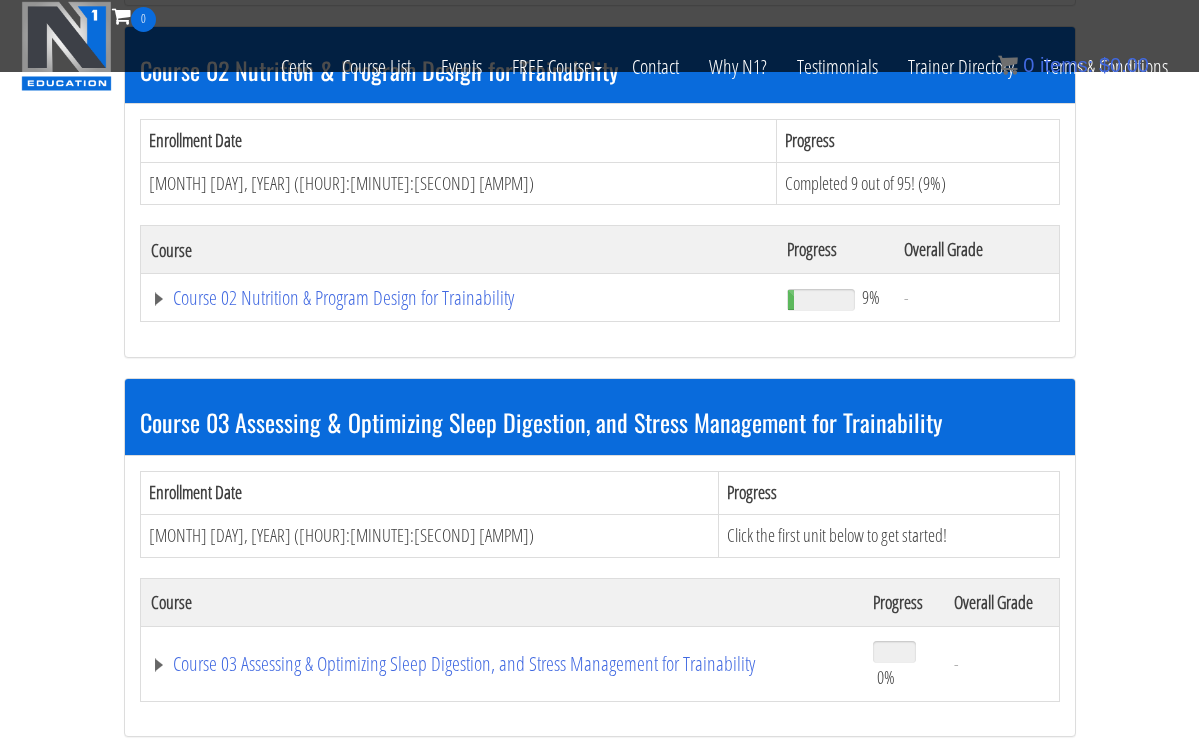 scroll, scrollTop: 6956, scrollLeft: 0, axis: vertical 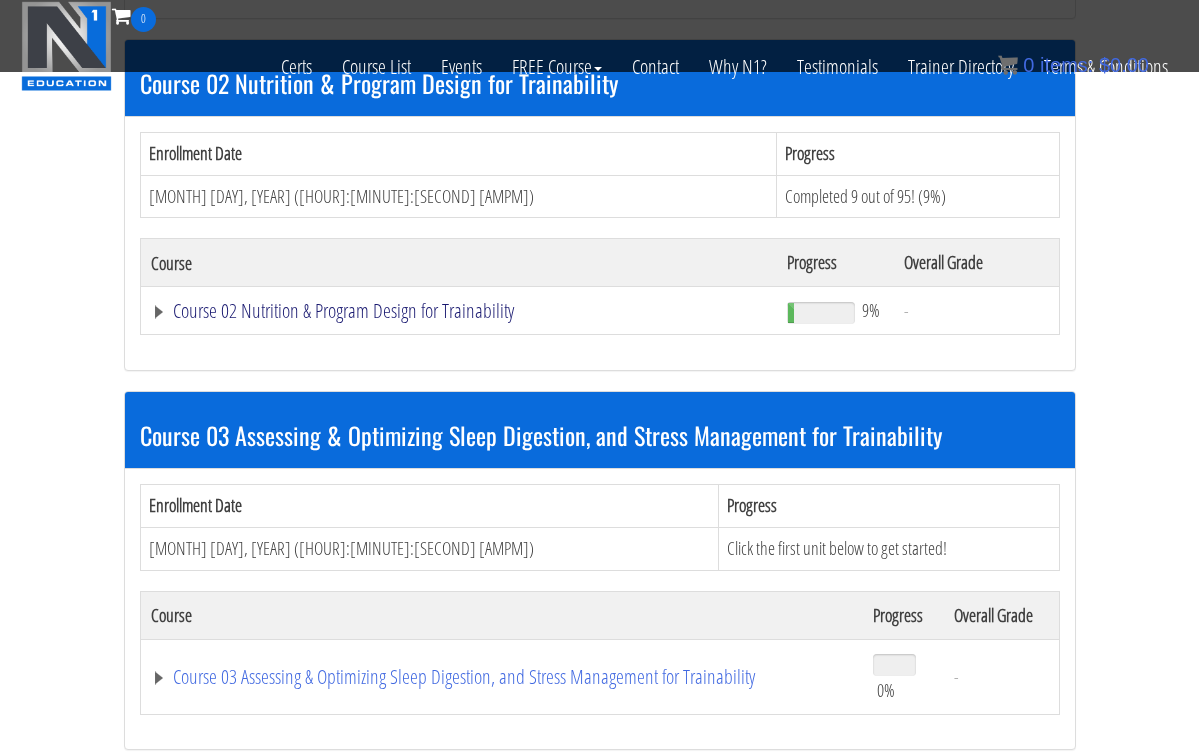 click on "Course 02 Nutrition & Program Design for Trainability" at bounding box center (424, -6388) 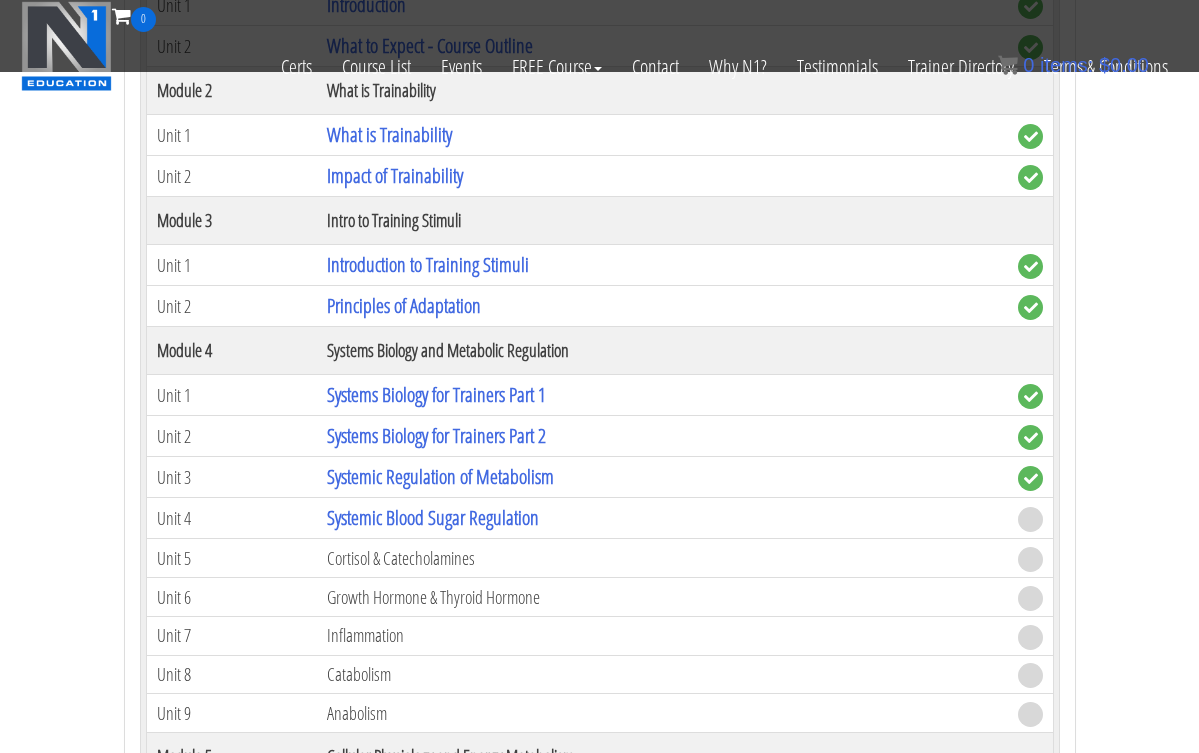 scroll, scrollTop: 7361, scrollLeft: 0, axis: vertical 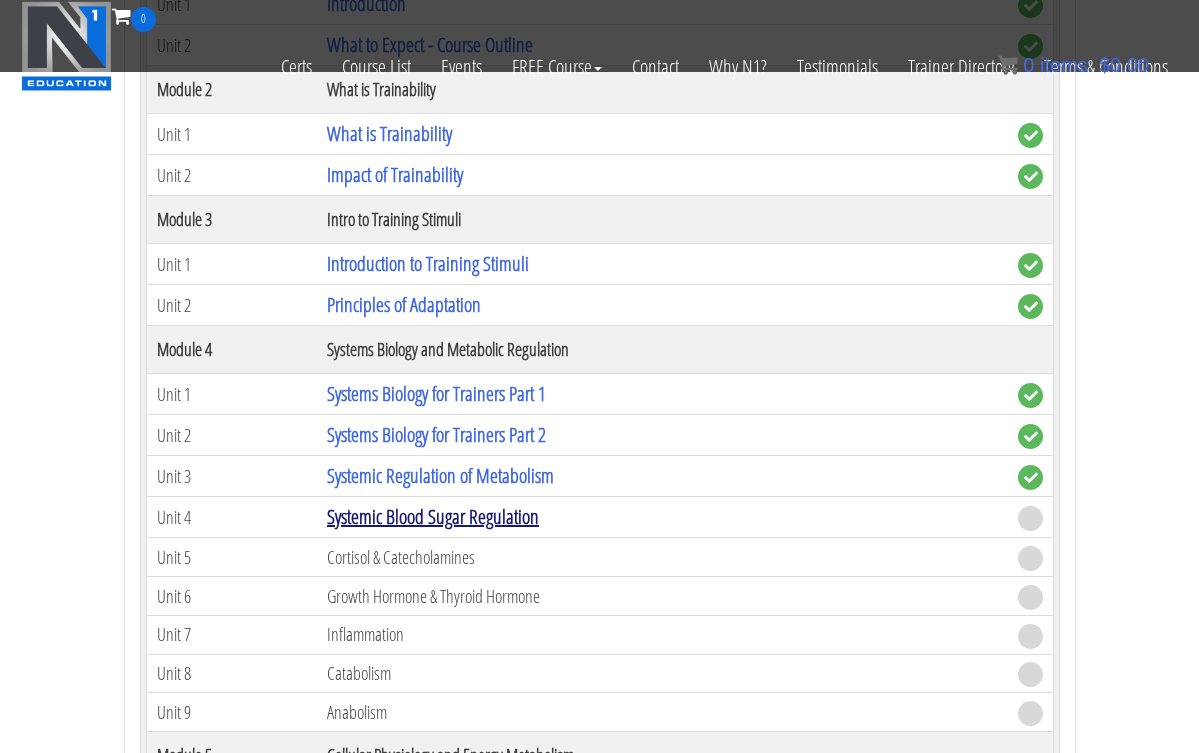 click on "Systemic Blood Sugar Regulation" at bounding box center (433, 516) 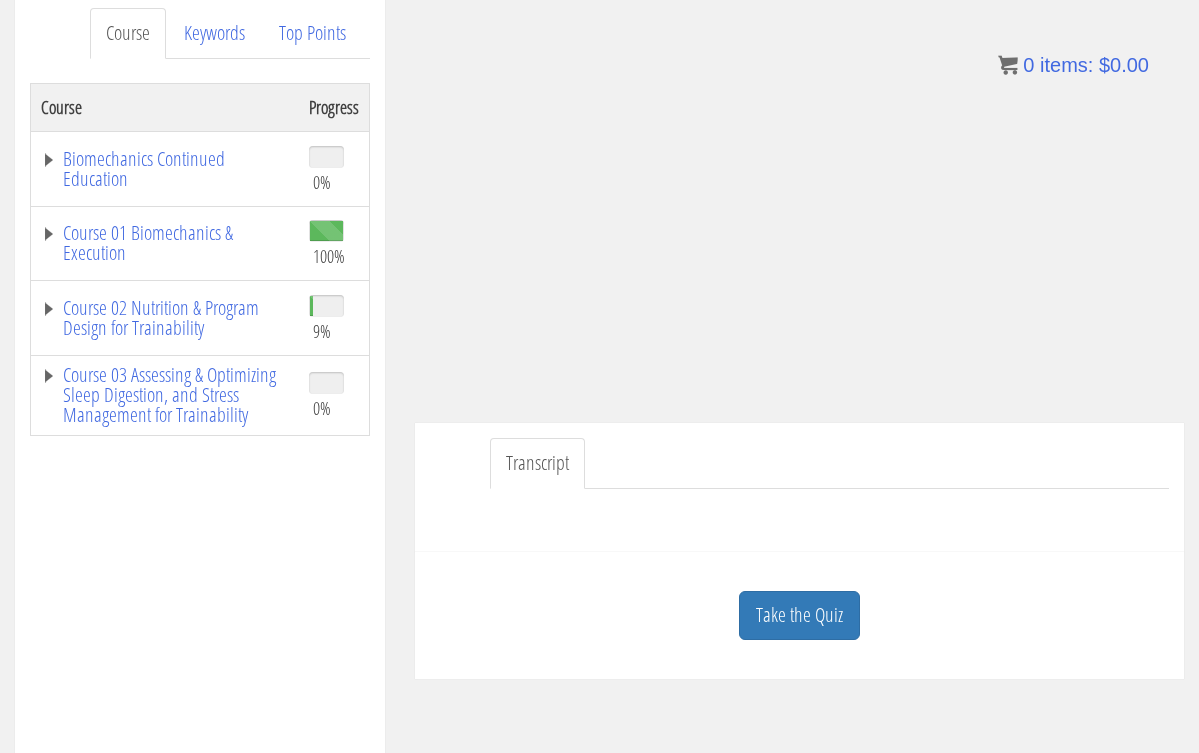 scroll, scrollTop: 275, scrollLeft: 0, axis: vertical 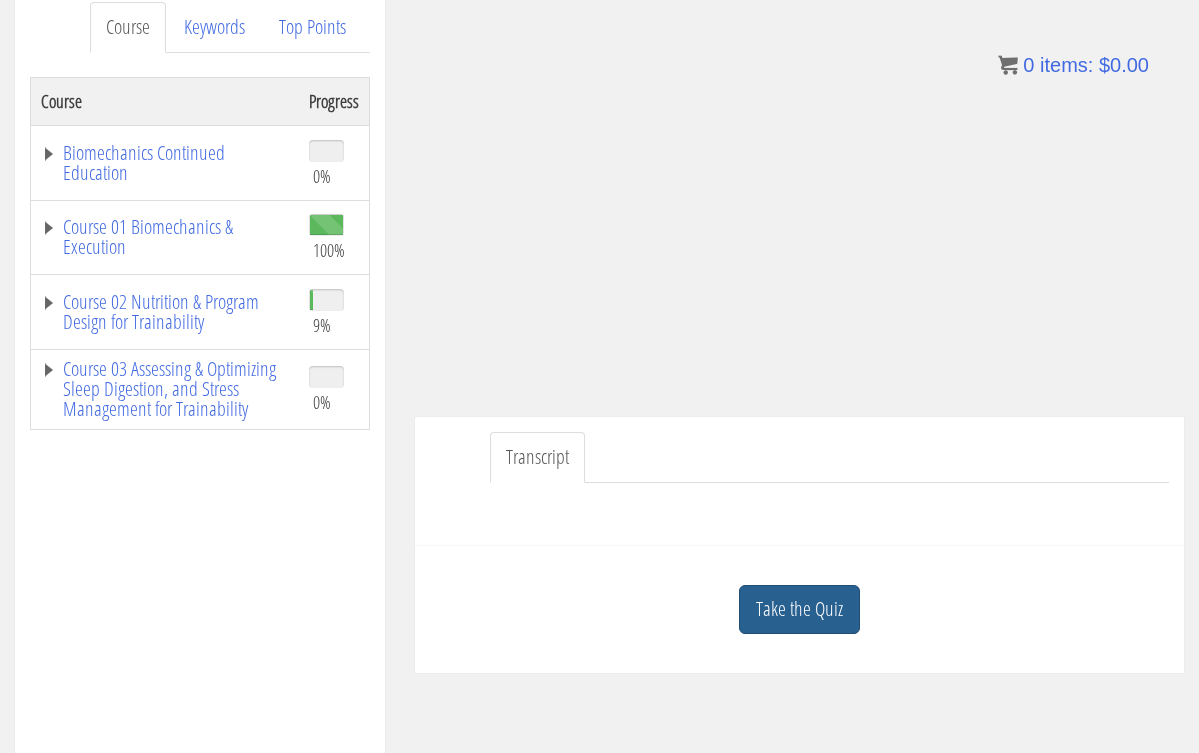 click on "Take the Quiz" at bounding box center [799, 609] 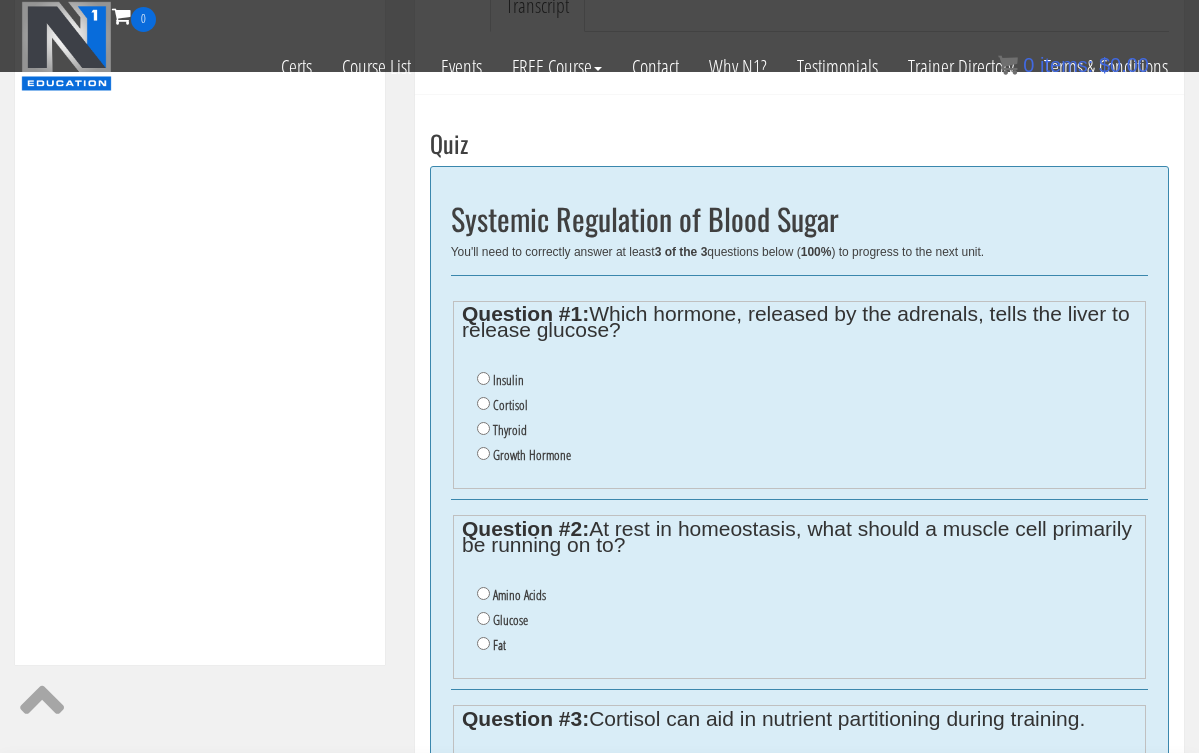 scroll, scrollTop: 600, scrollLeft: 0, axis: vertical 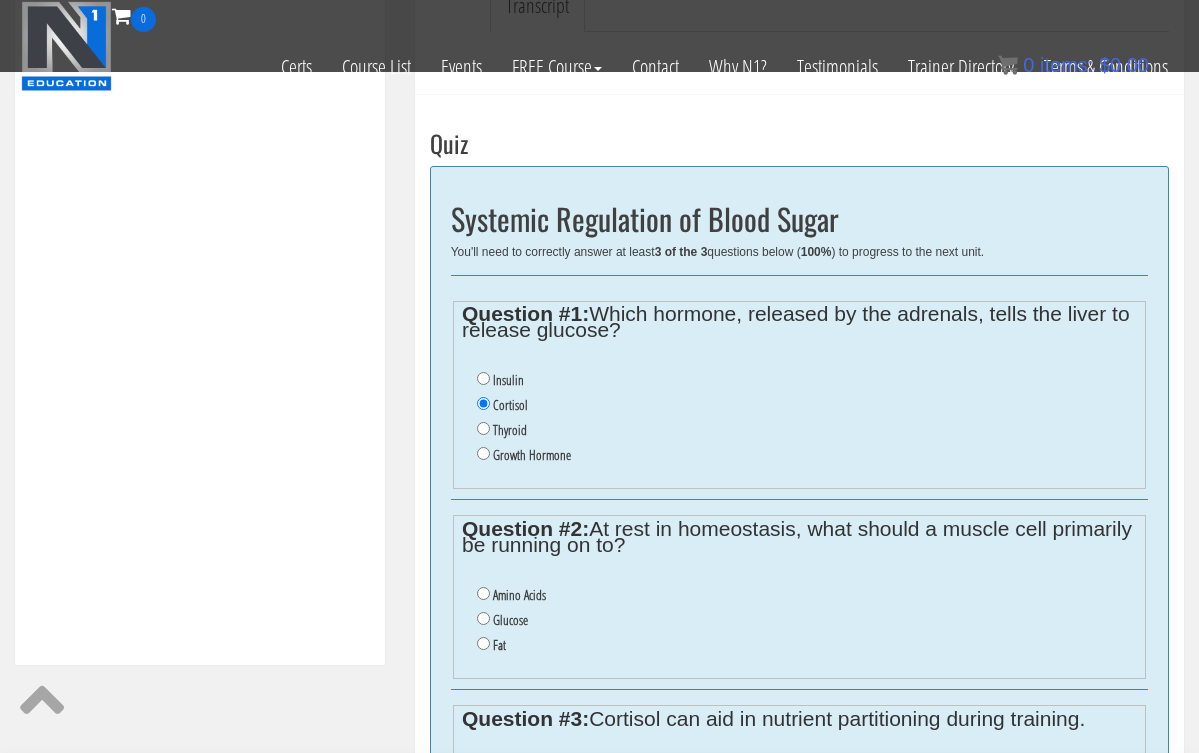 click on "Cortisol" at bounding box center [483, 403] 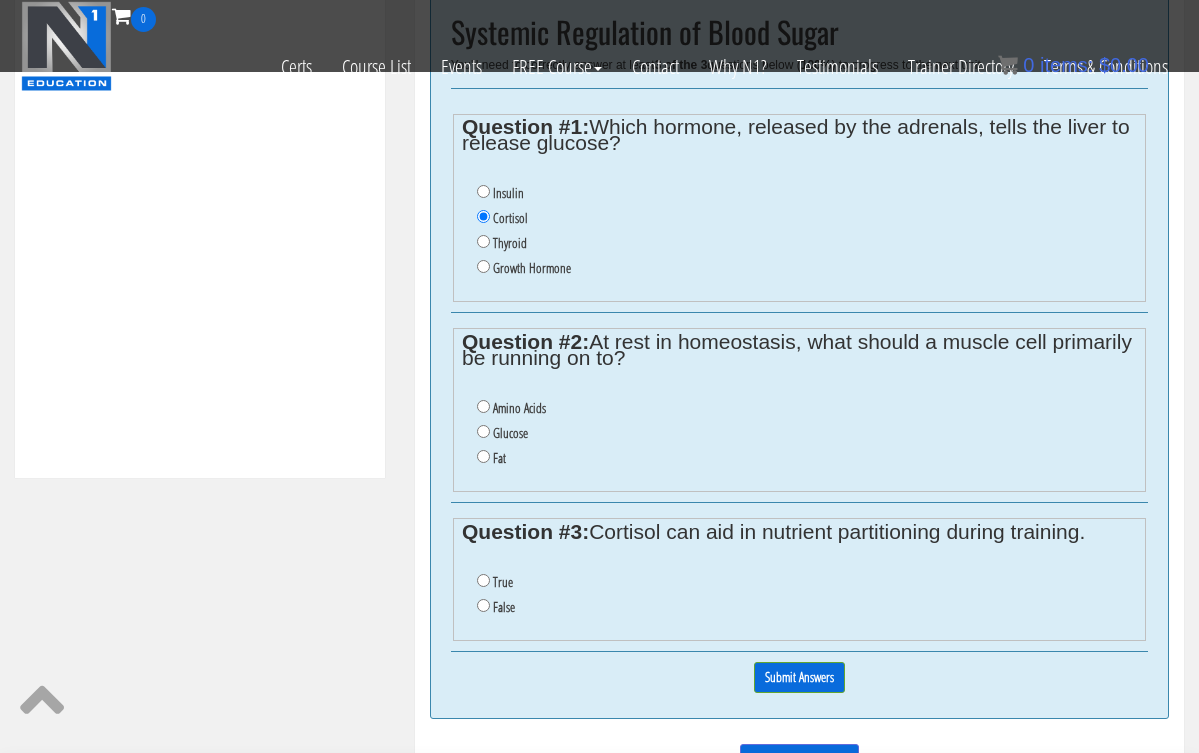 scroll, scrollTop: 788, scrollLeft: 0, axis: vertical 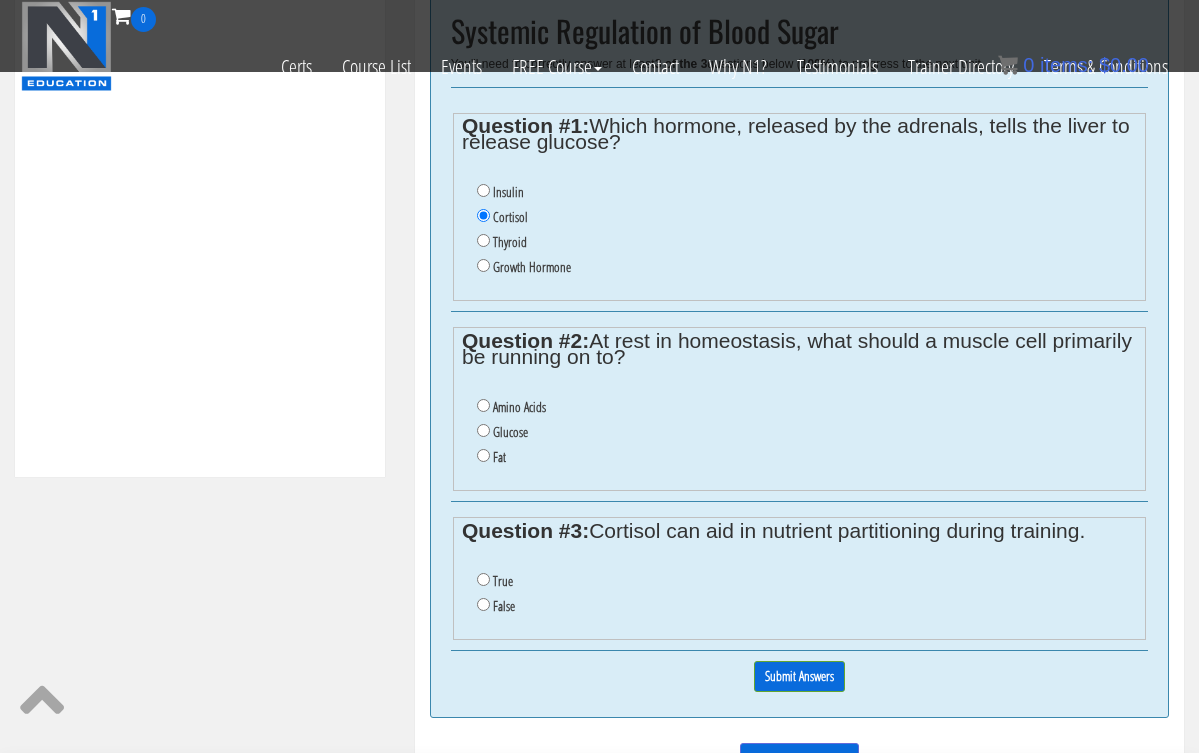click on "Fat" at bounding box center [483, 455] 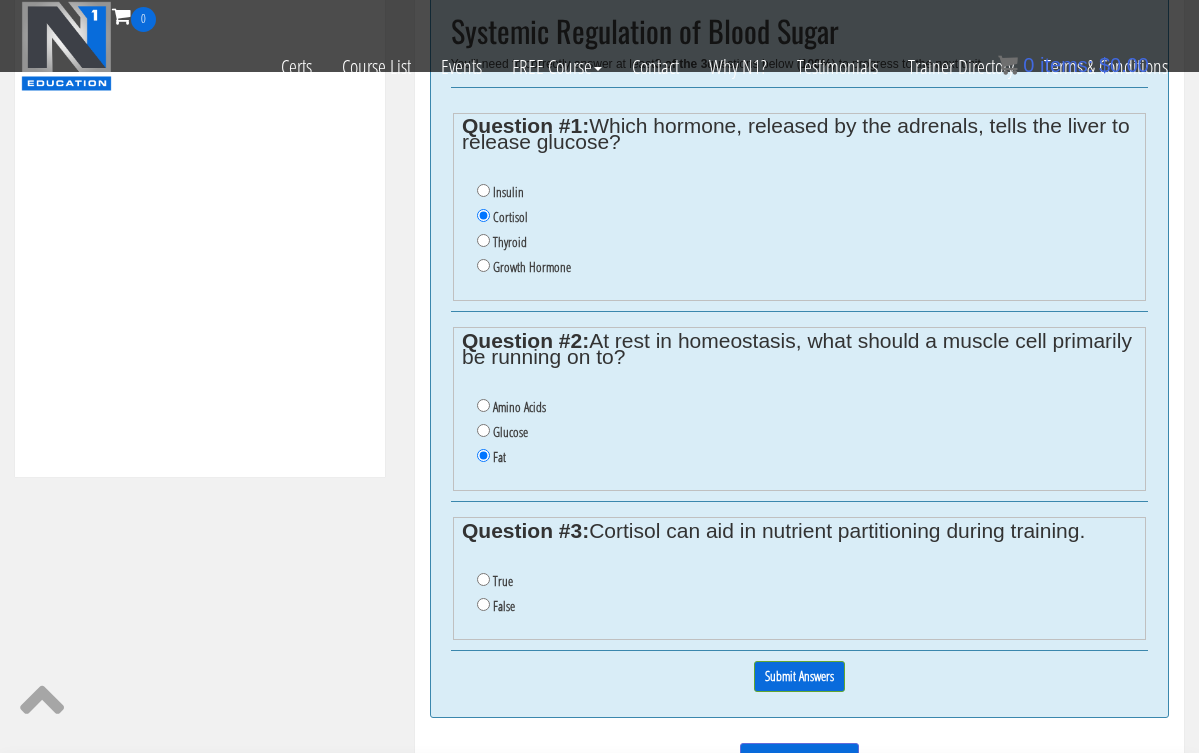 click on "Amino Acids" at bounding box center (483, 405) 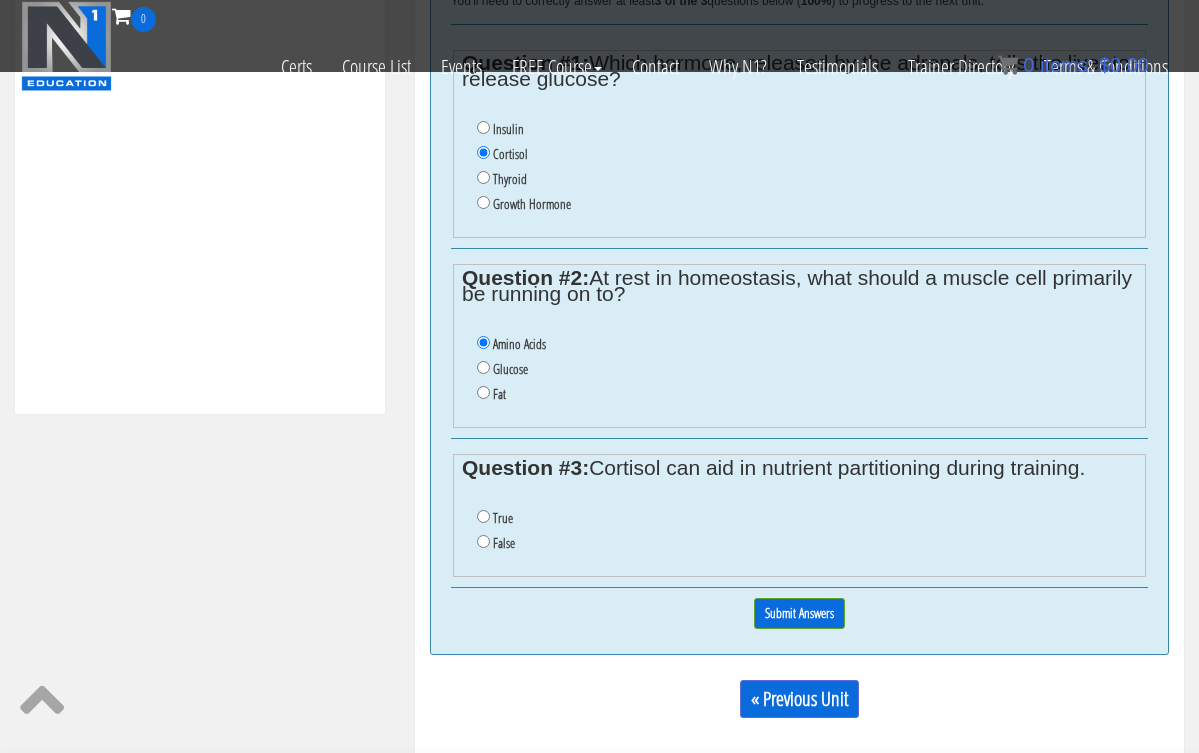 scroll, scrollTop: 854, scrollLeft: 0, axis: vertical 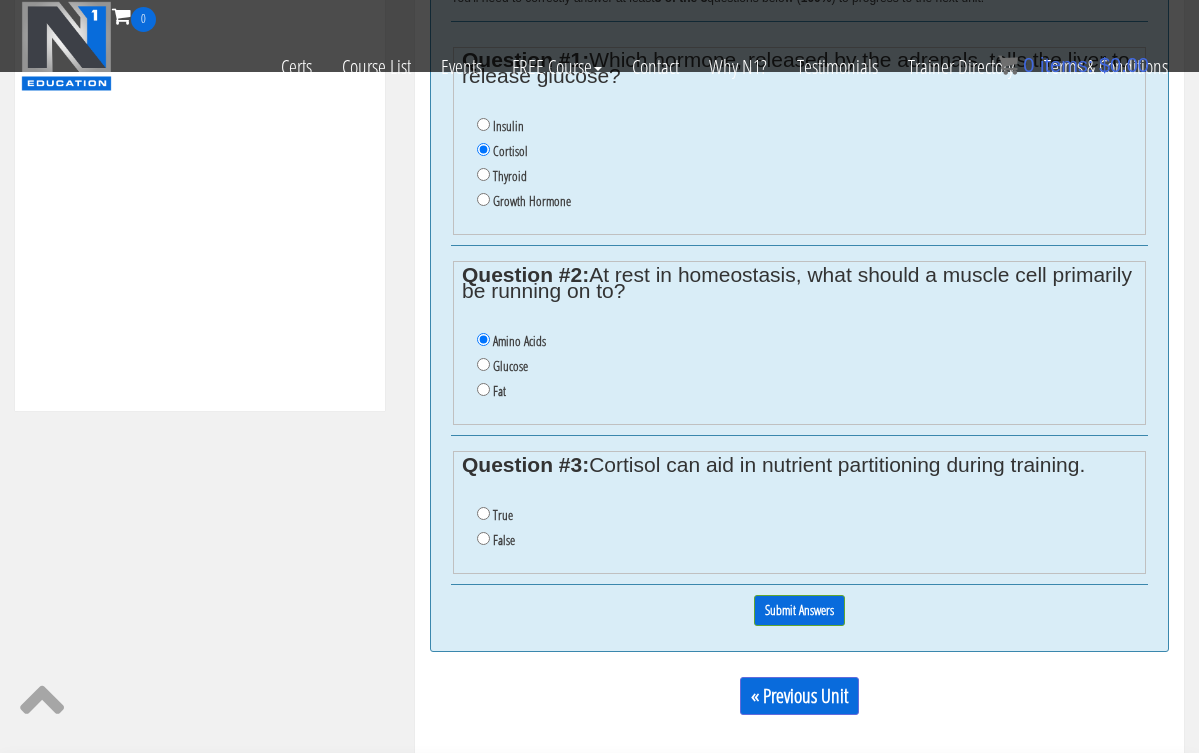 click on "True" at bounding box center [483, 513] 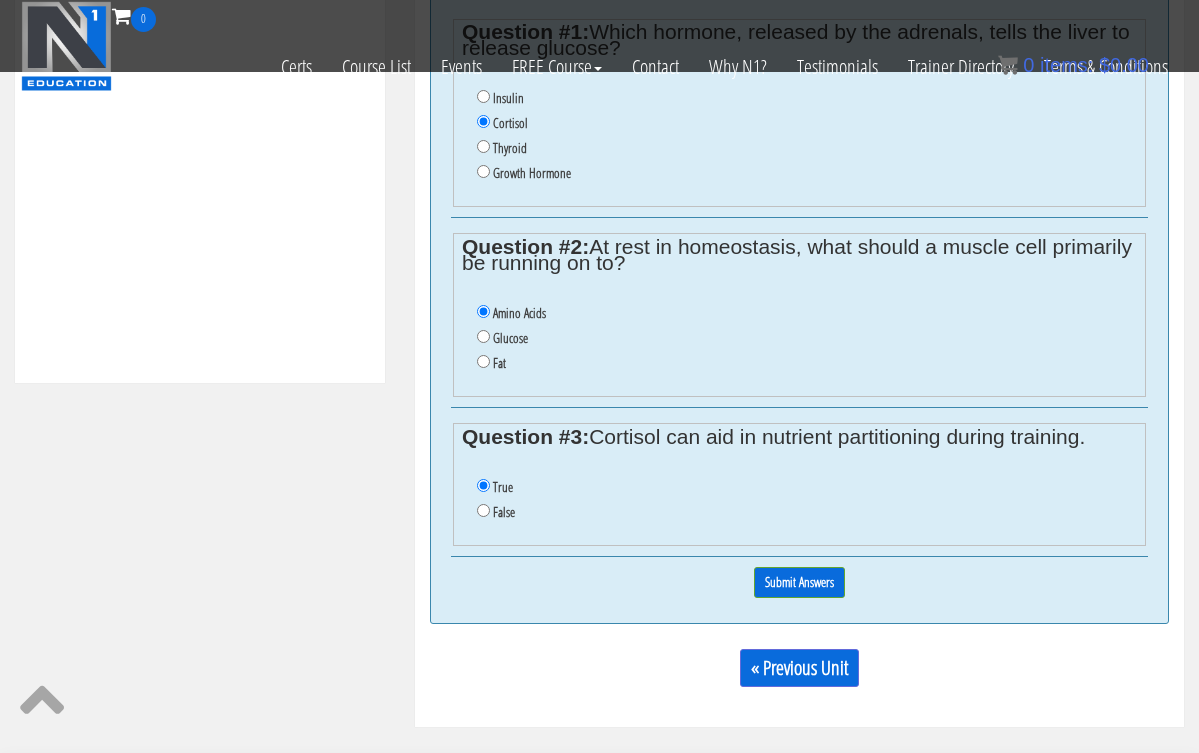 scroll, scrollTop: 883, scrollLeft: 0, axis: vertical 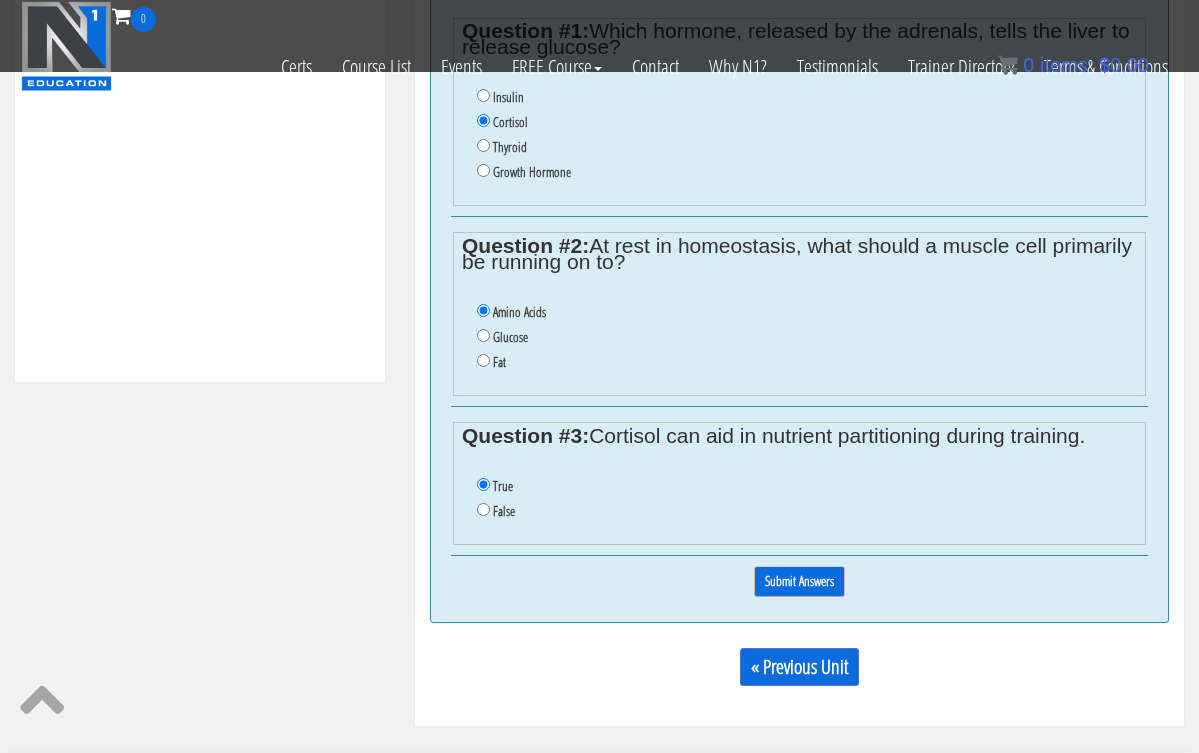 click on "Submit Answers" at bounding box center (799, 581) 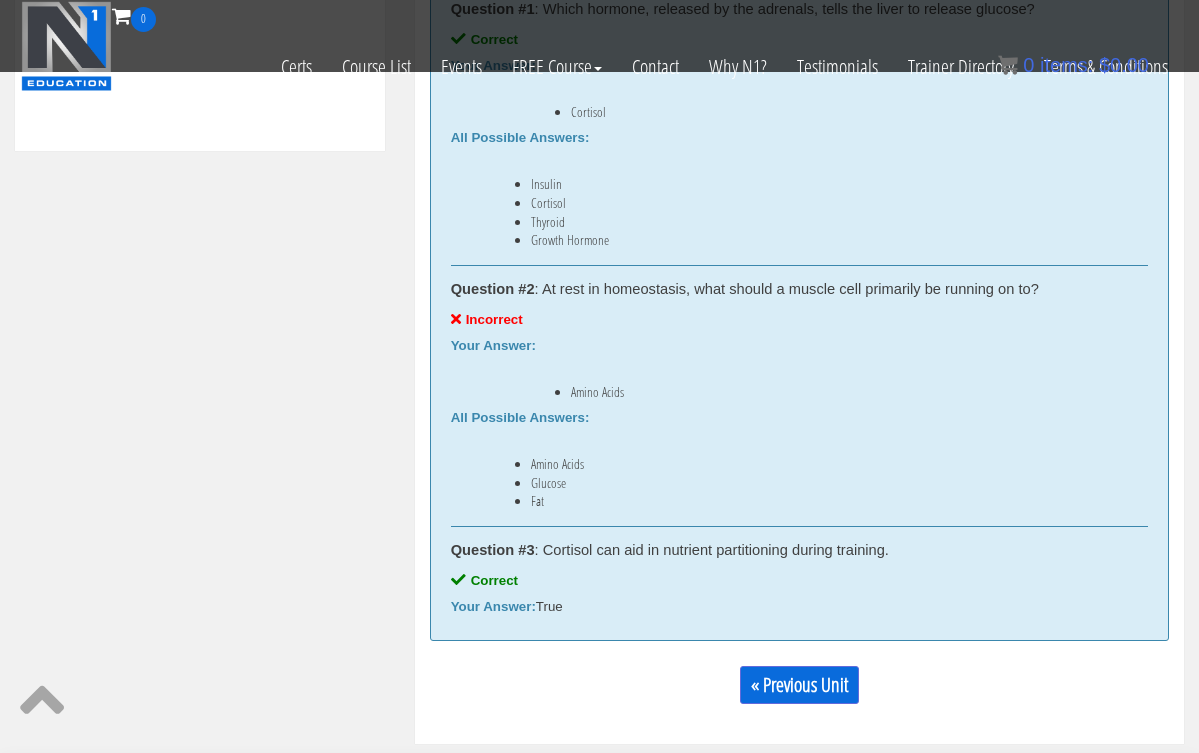 scroll, scrollTop: 1108, scrollLeft: 0, axis: vertical 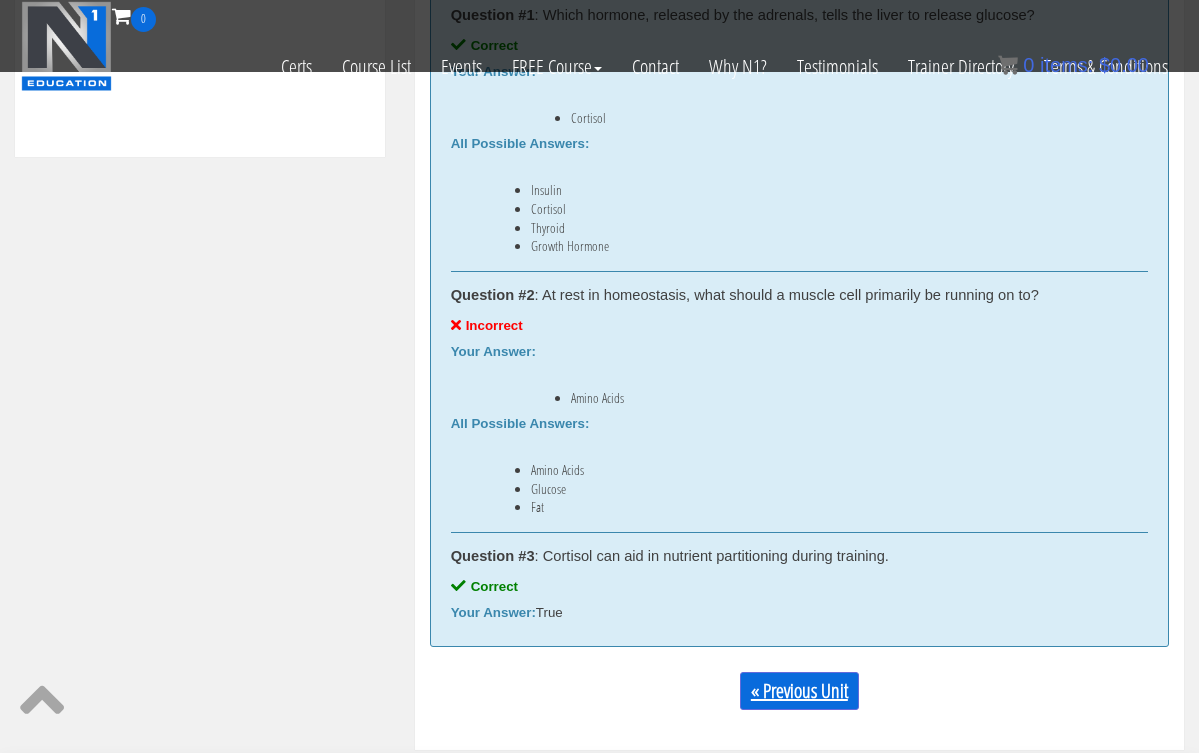 click on "« Previous Unit" at bounding box center [799, 691] 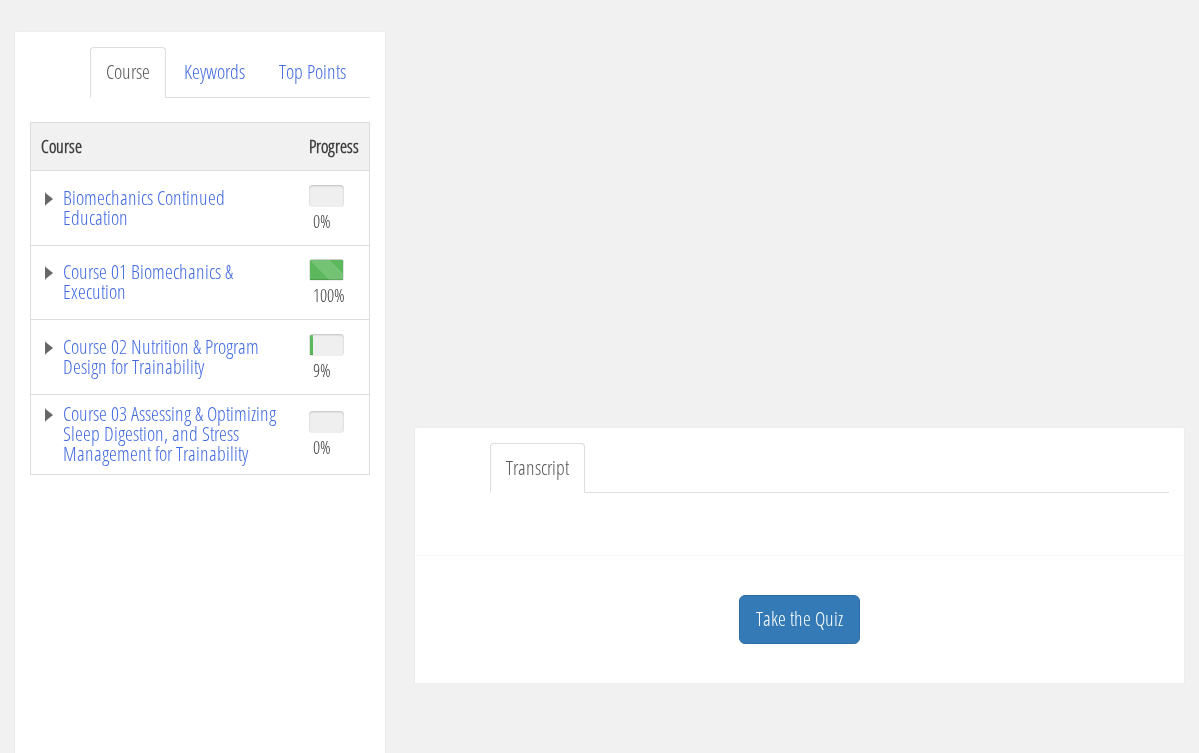 scroll, scrollTop: 250, scrollLeft: 0, axis: vertical 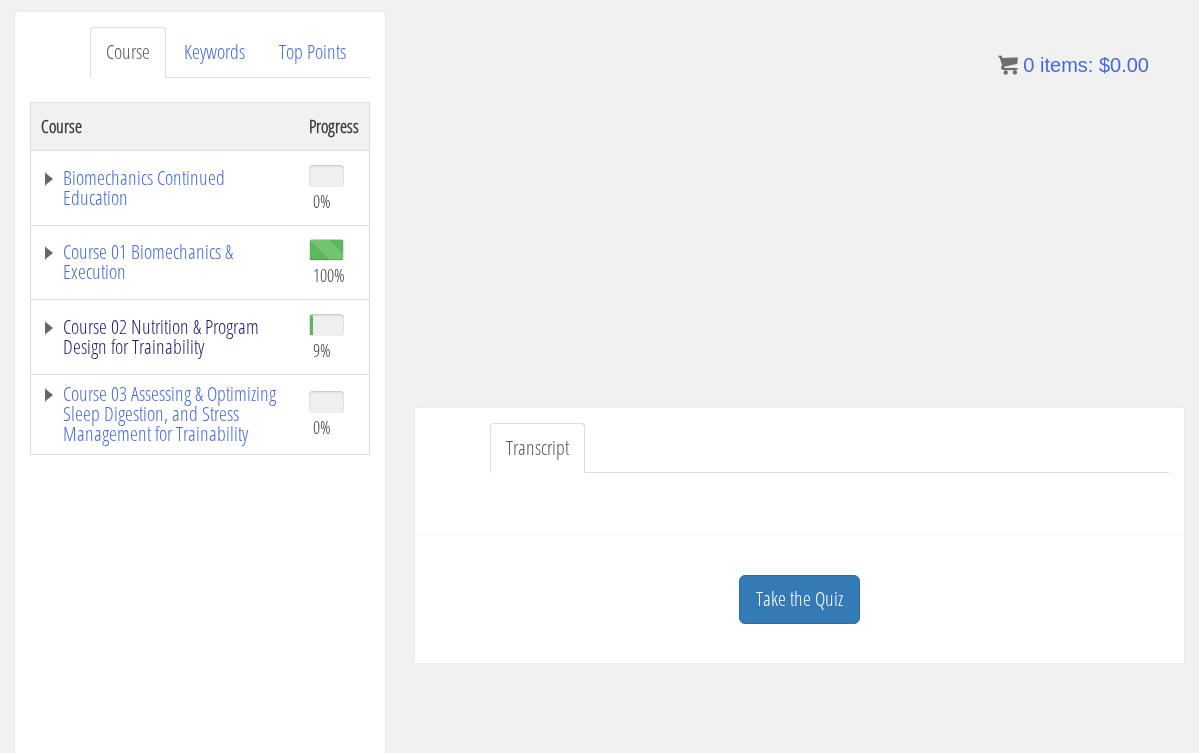 click on "Course 02 Nutrition & Program Design for Trainability" at bounding box center [165, 337] 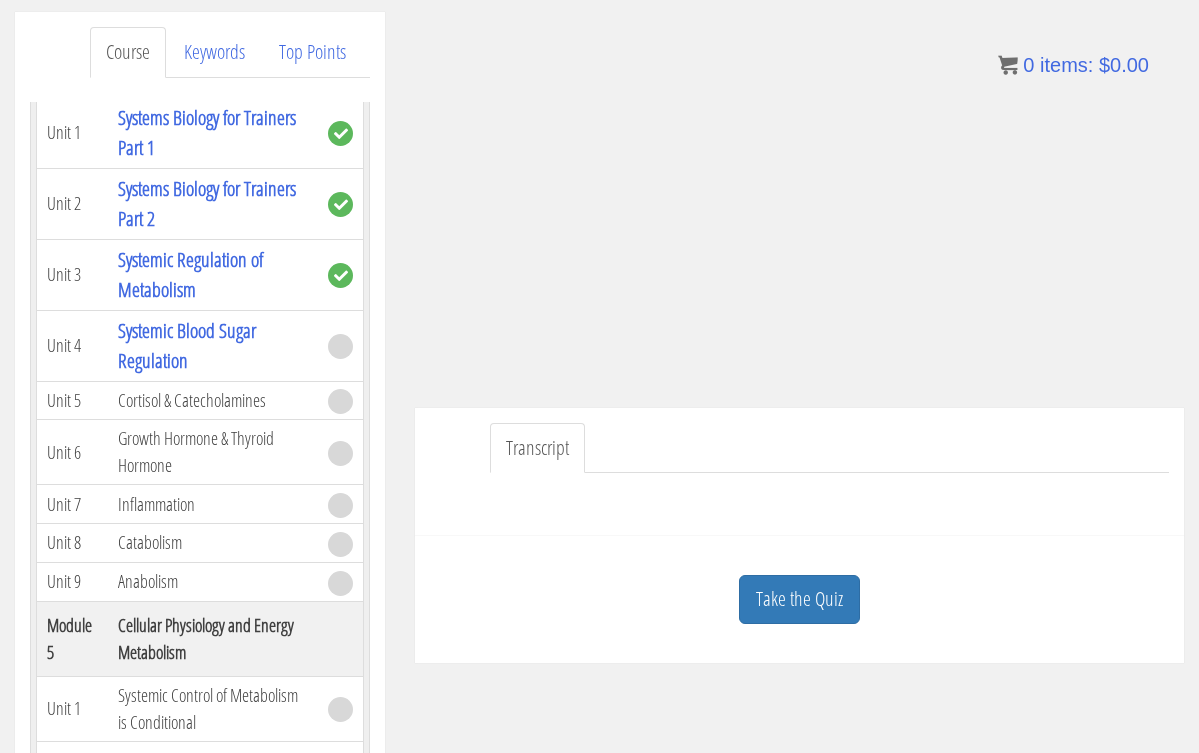 scroll, scrollTop: 897, scrollLeft: 0, axis: vertical 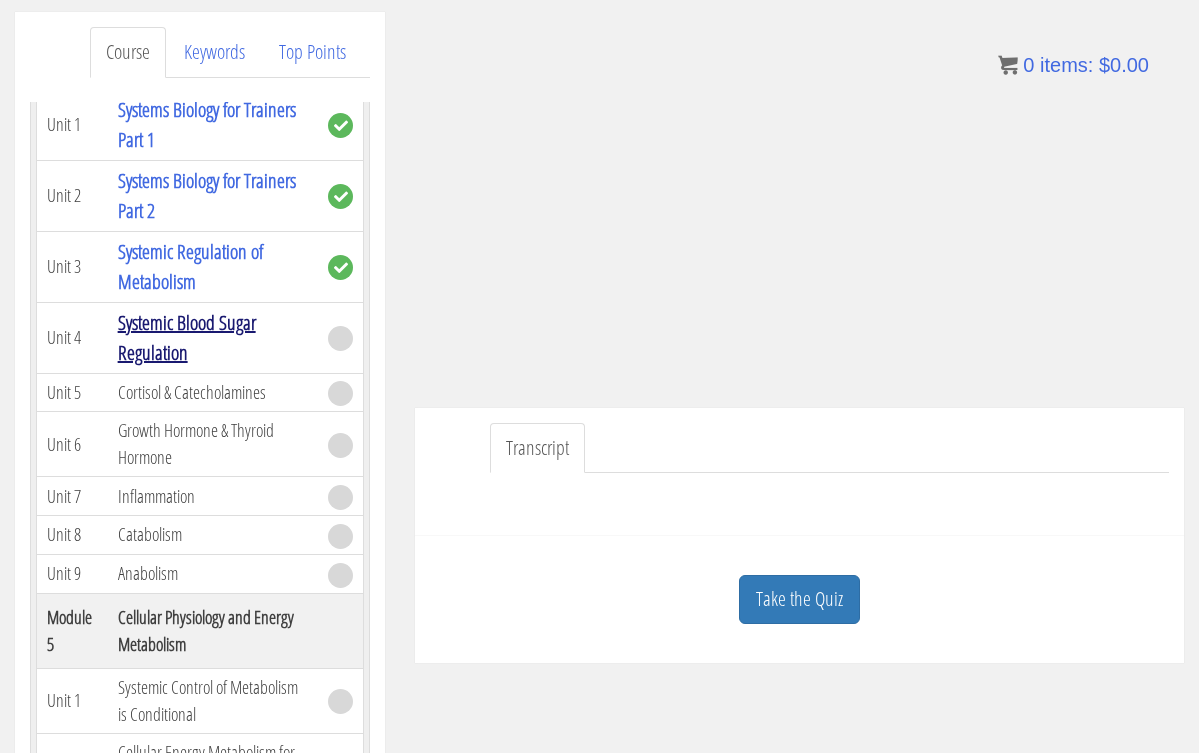 click on "Systemic Blood Sugar Regulation" at bounding box center [187, 337] 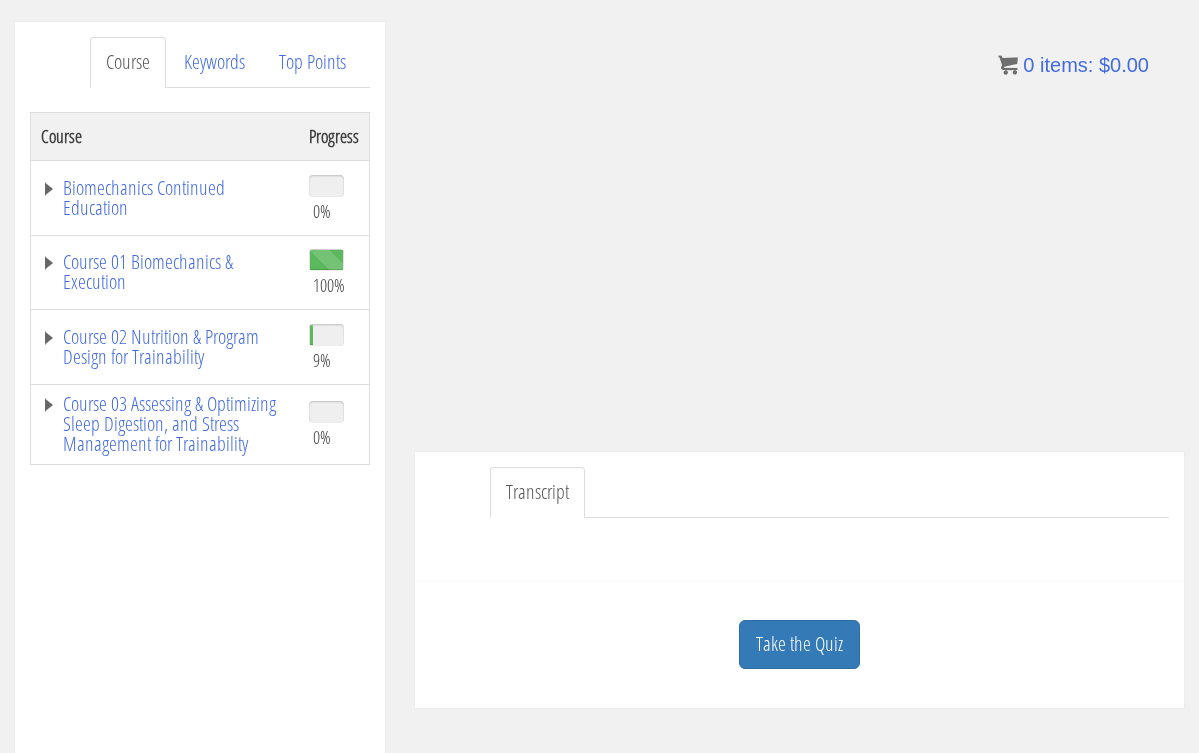 scroll, scrollTop: 270, scrollLeft: 0, axis: vertical 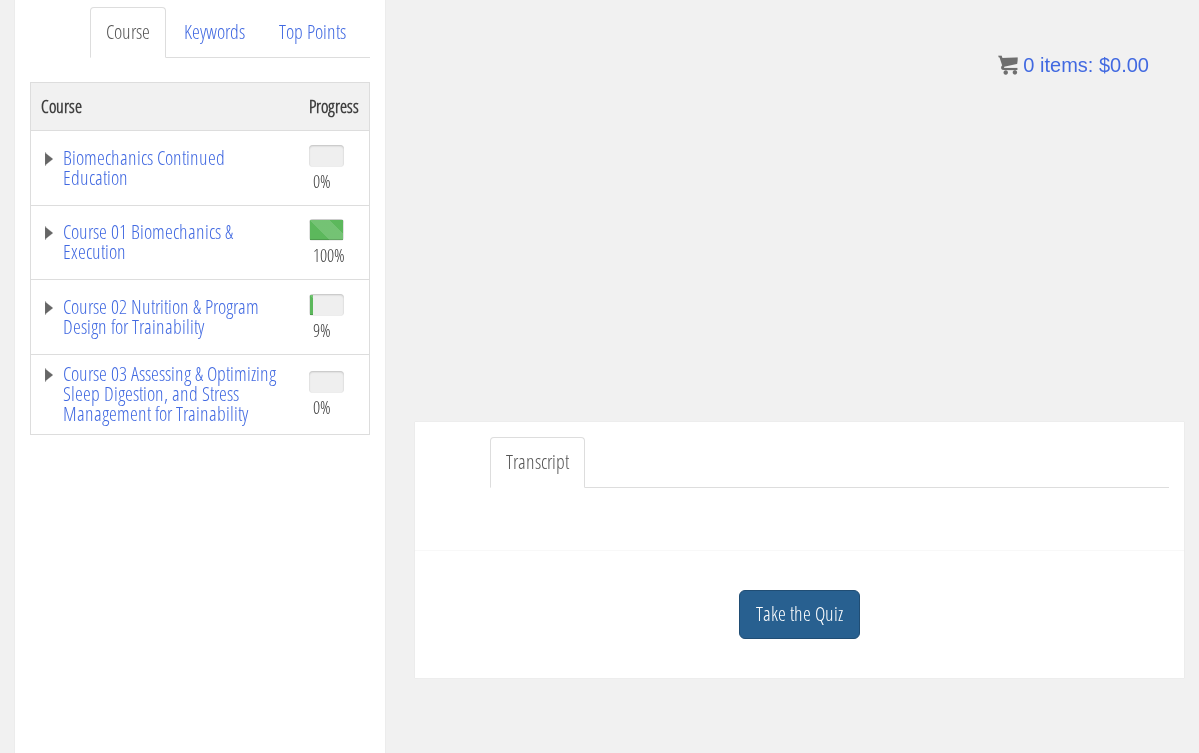 click on "Take the Quiz" at bounding box center (799, 614) 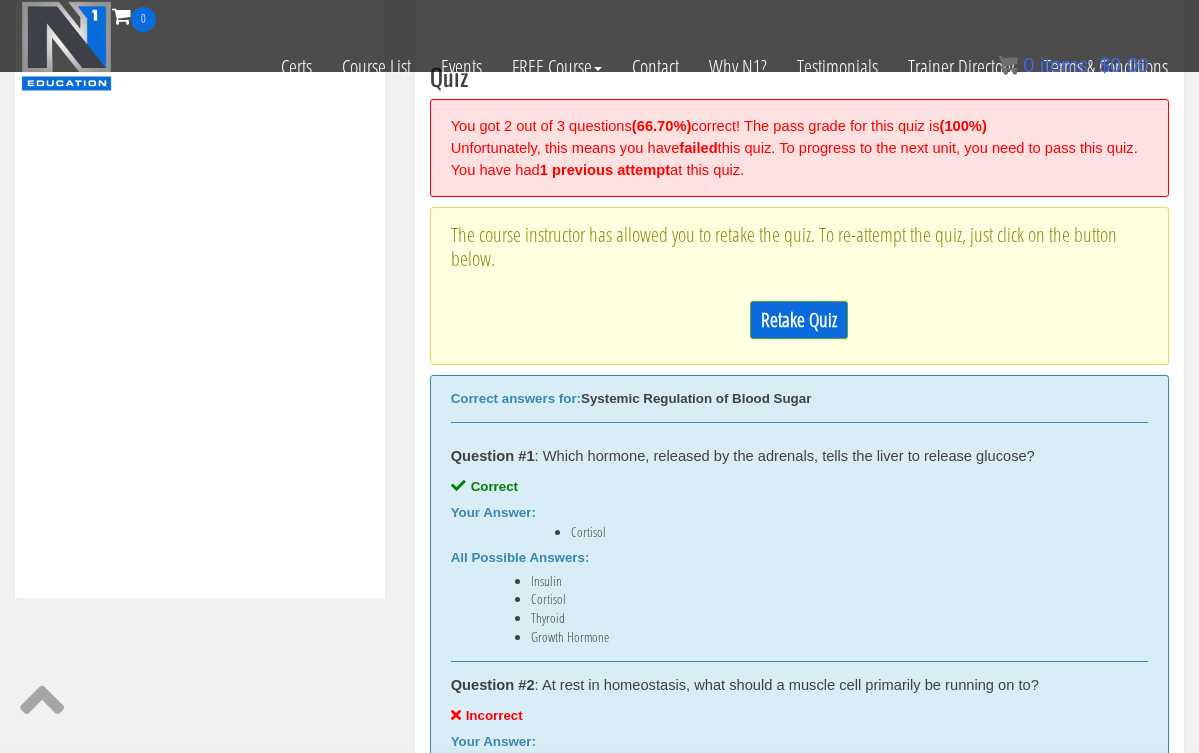 scroll, scrollTop: 675, scrollLeft: 0, axis: vertical 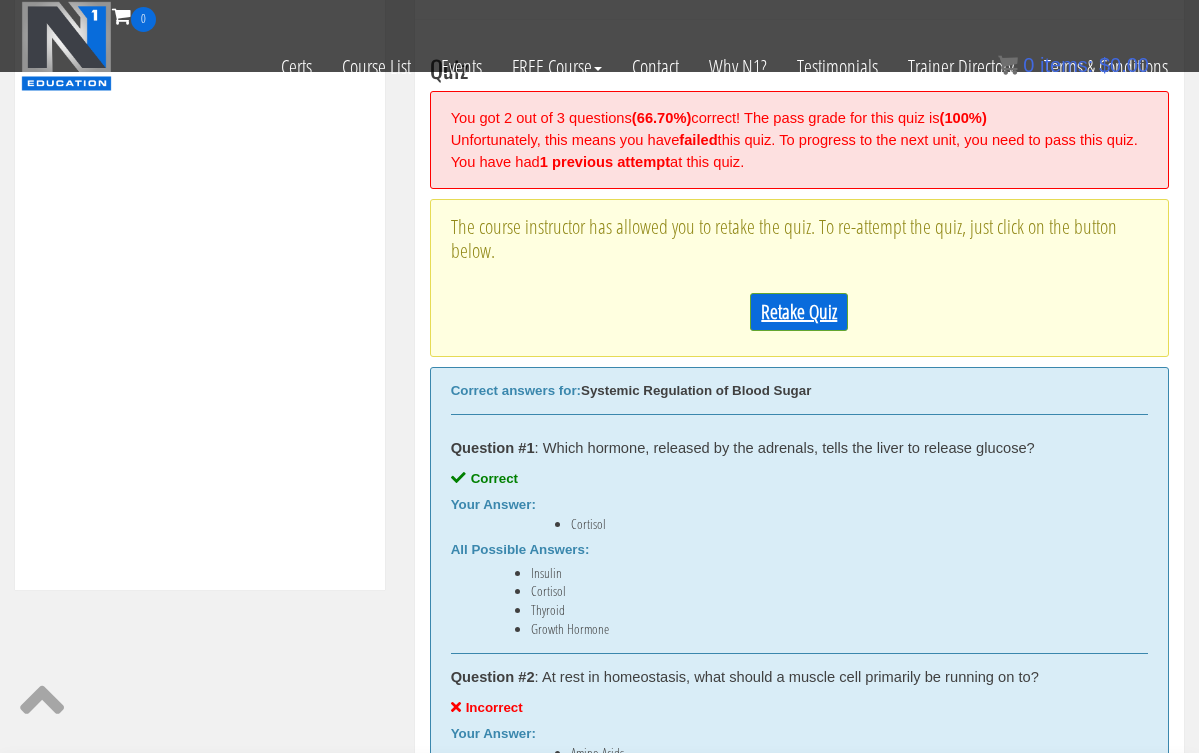 click on "Retake Quiz" at bounding box center (799, 312) 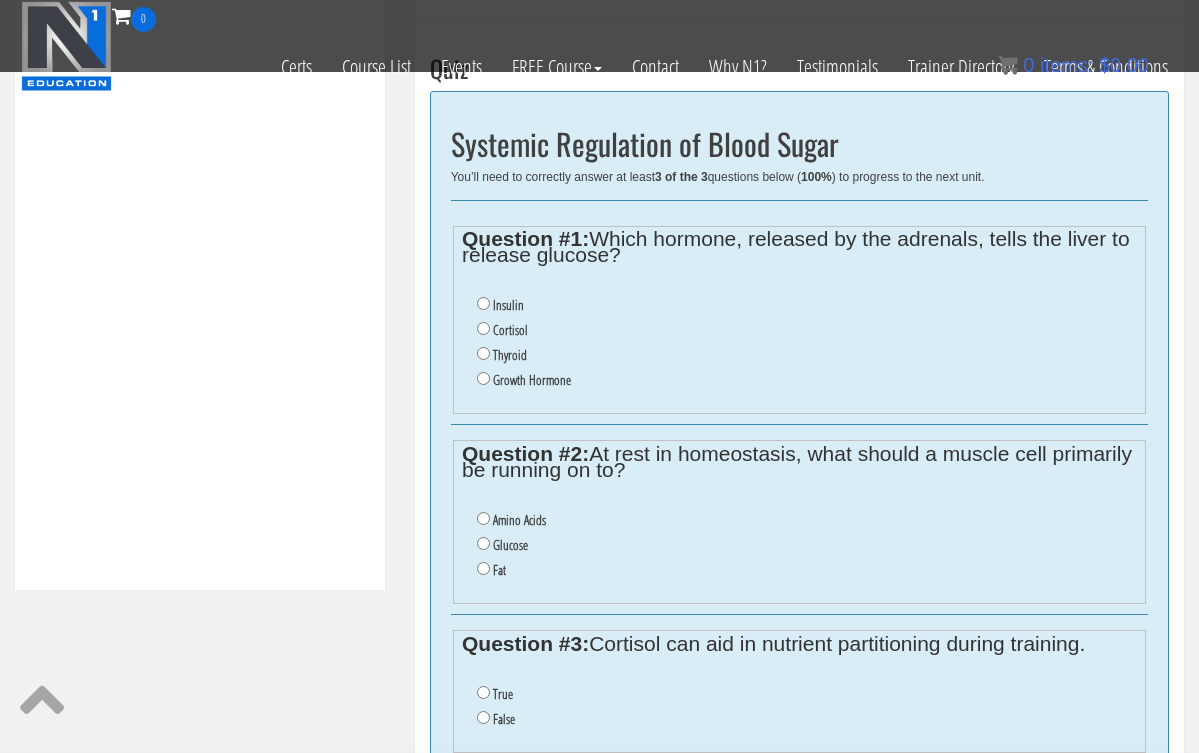 click on "Cortisol" at bounding box center (483, 328) 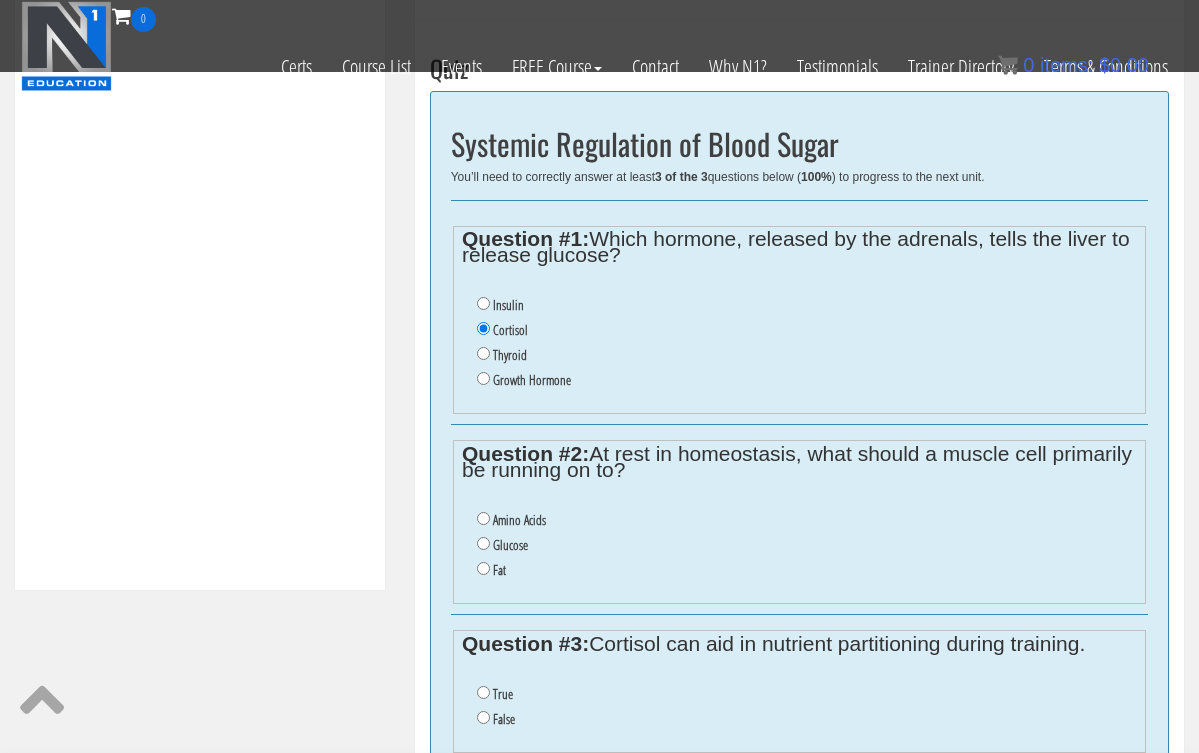 click on "Fat" at bounding box center (483, 568) 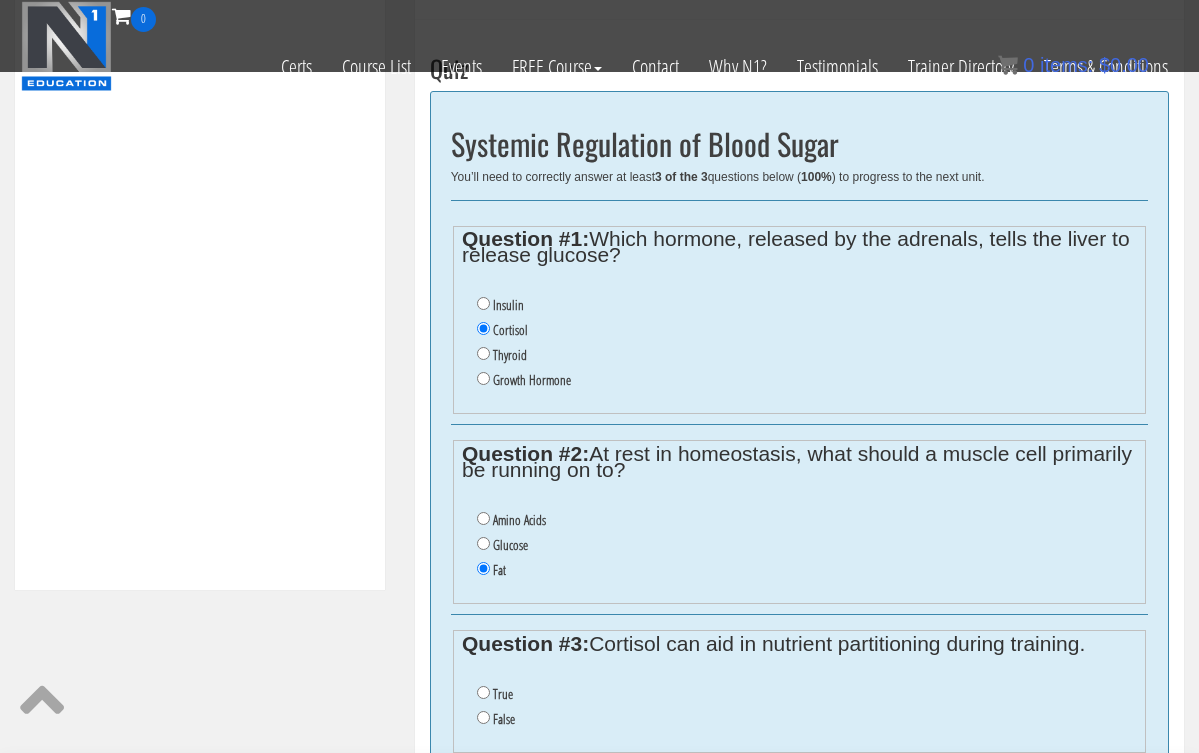click on "True" at bounding box center (483, 692) 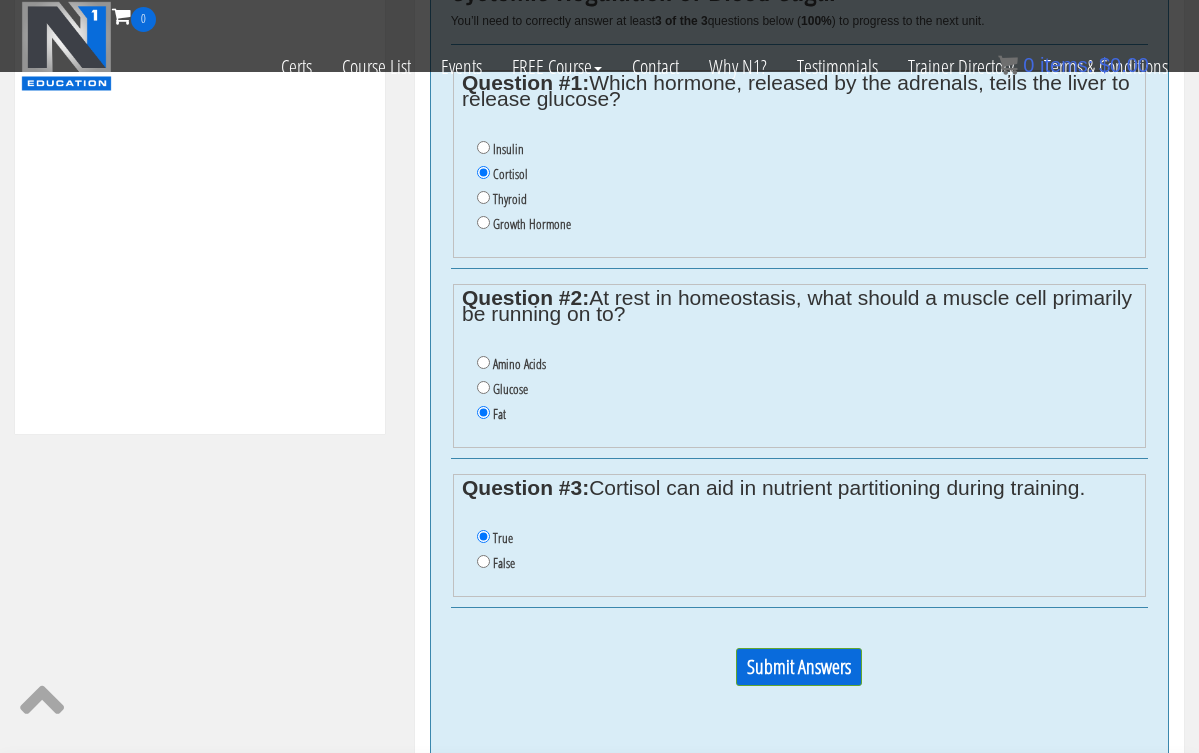 scroll, scrollTop: 841, scrollLeft: 0, axis: vertical 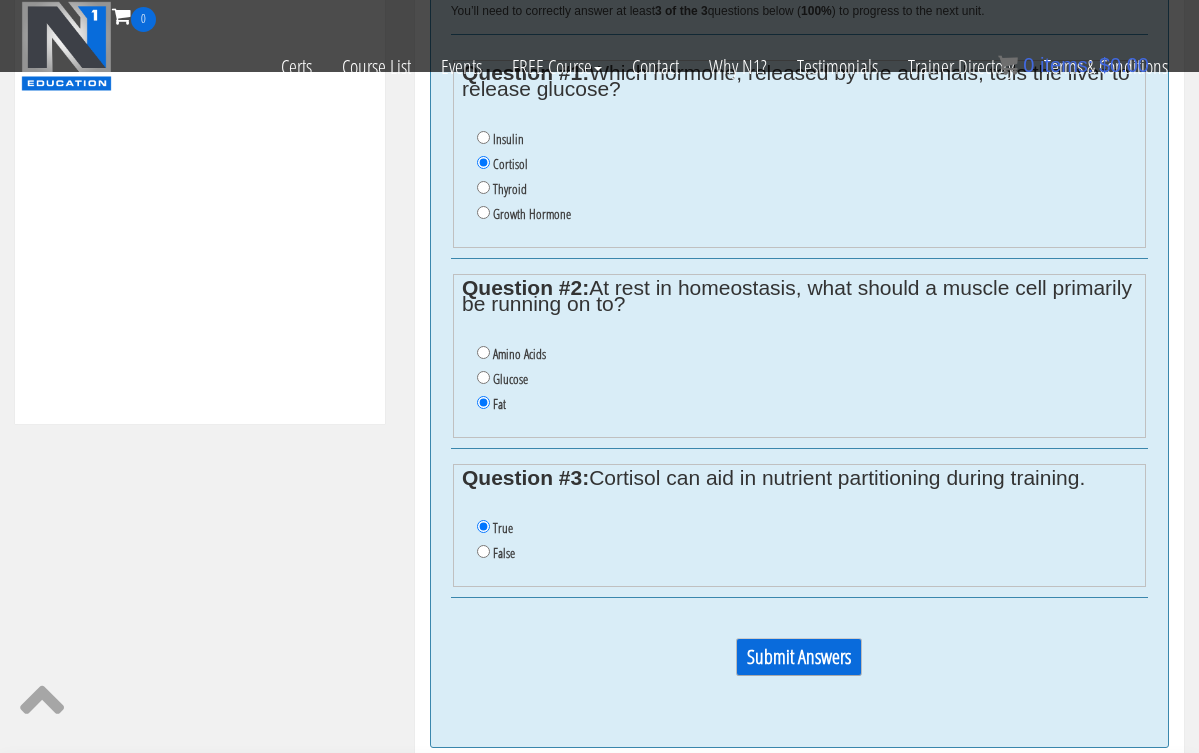 click on "Submit Answers" at bounding box center [799, 657] 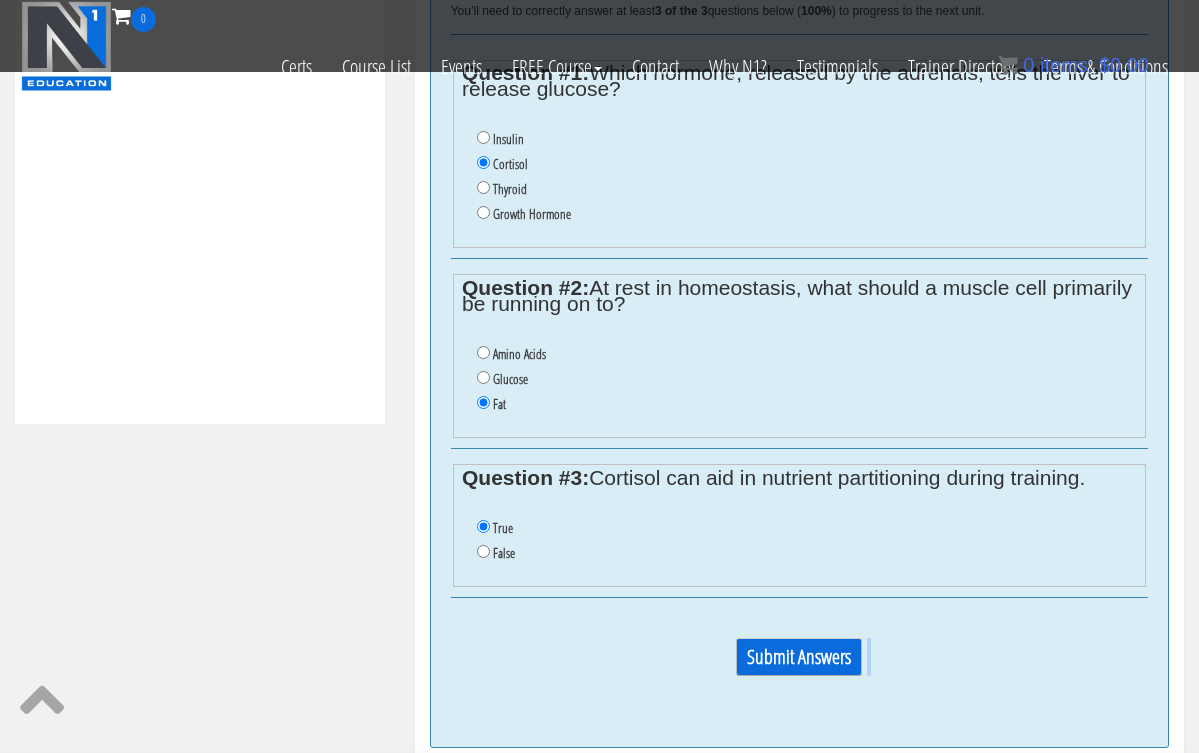 click on "Submit Answers" at bounding box center [799, 665] 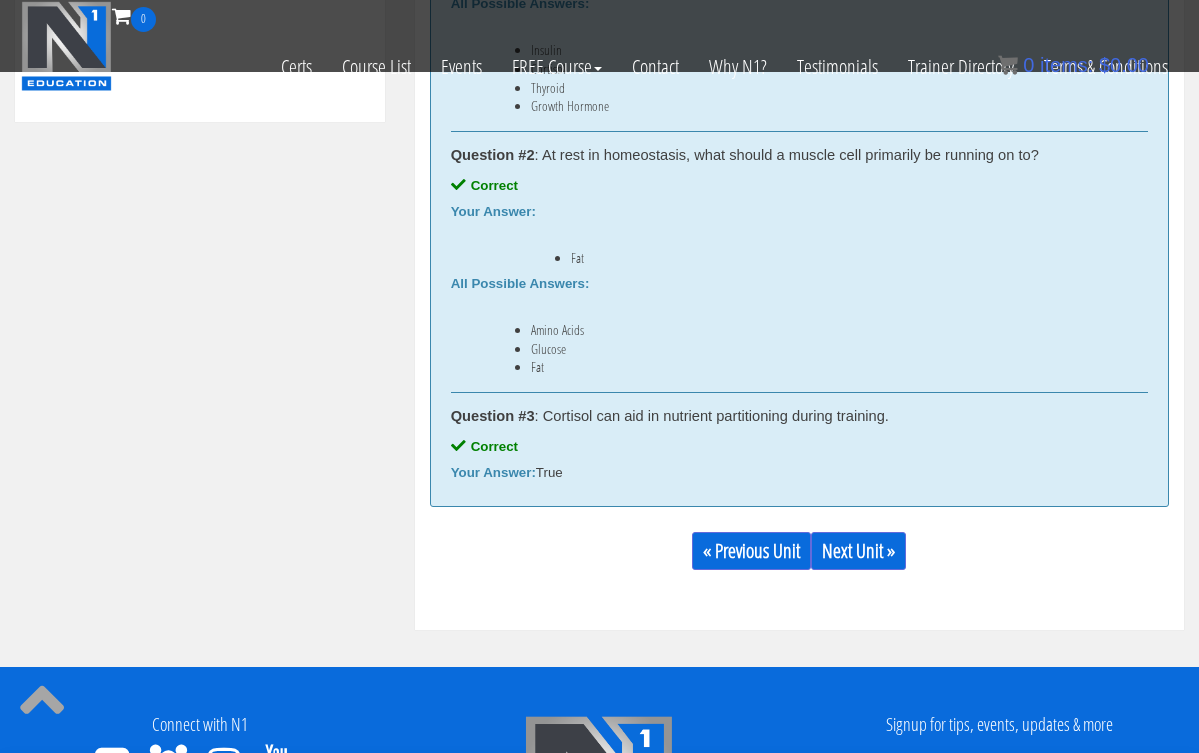 scroll, scrollTop: 1158, scrollLeft: 0, axis: vertical 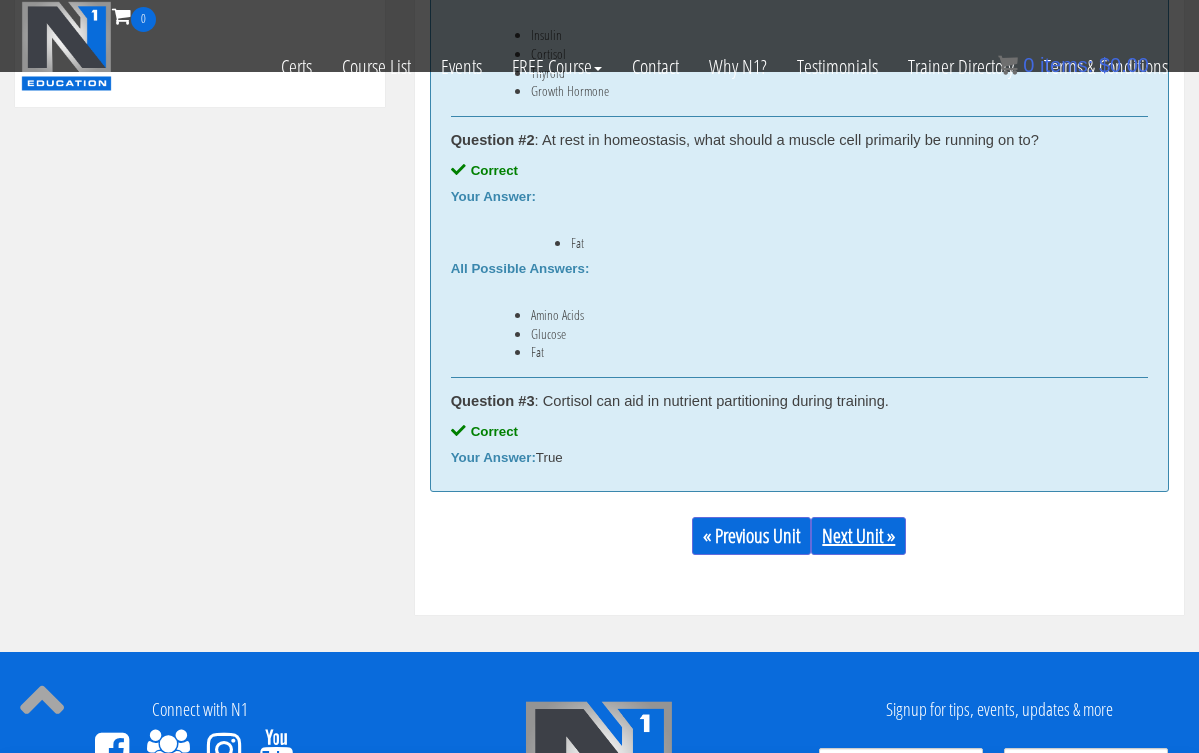 click on "Next Unit »" at bounding box center (858, 536) 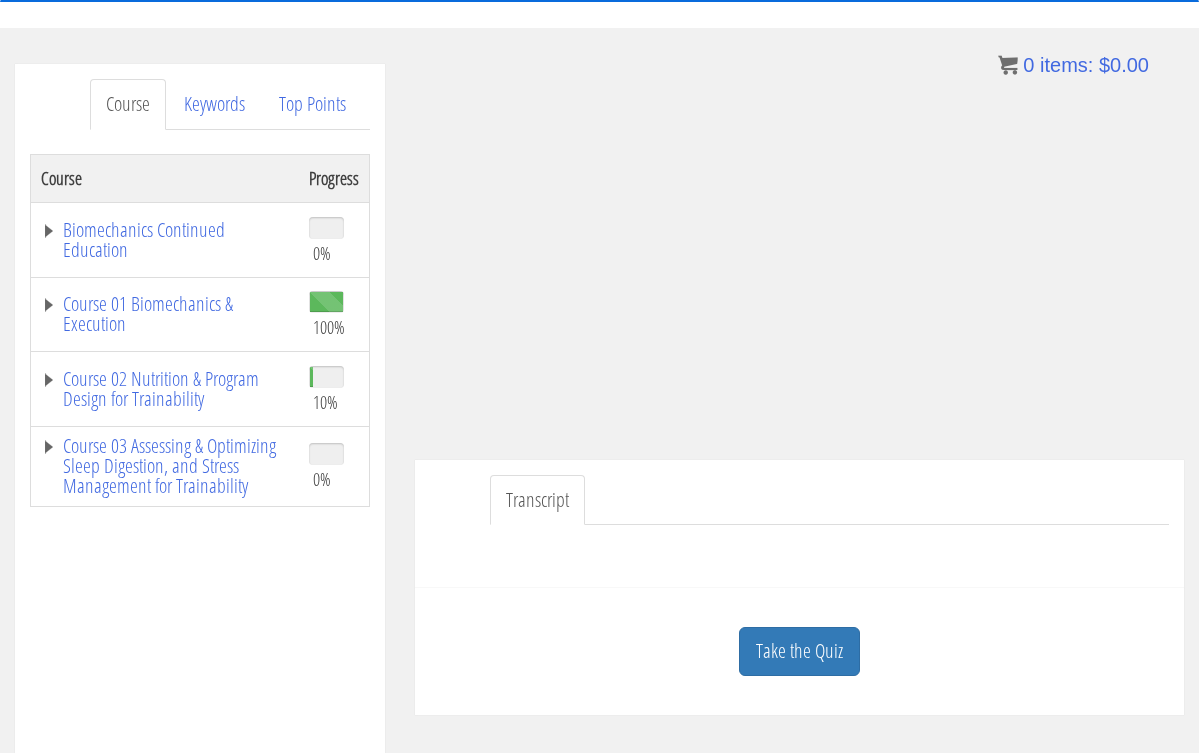 scroll, scrollTop: 185, scrollLeft: 0, axis: vertical 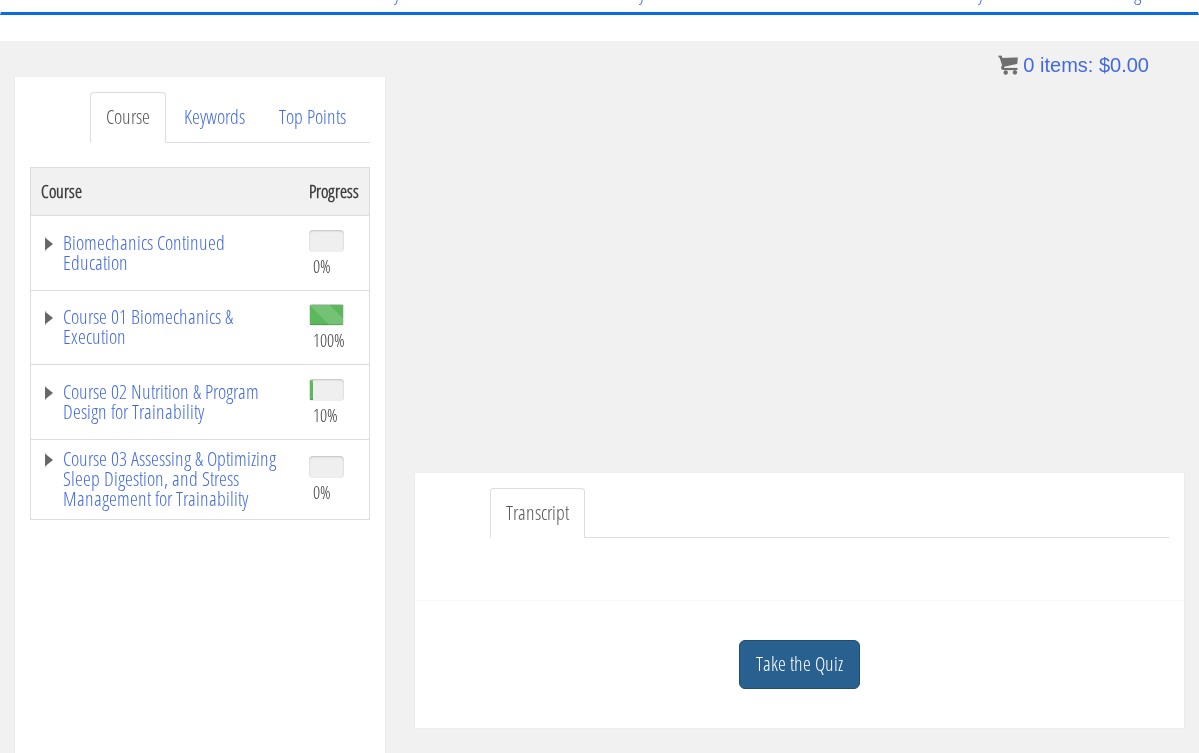 click on "Take the Quiz" at bounding box center (799, 664) 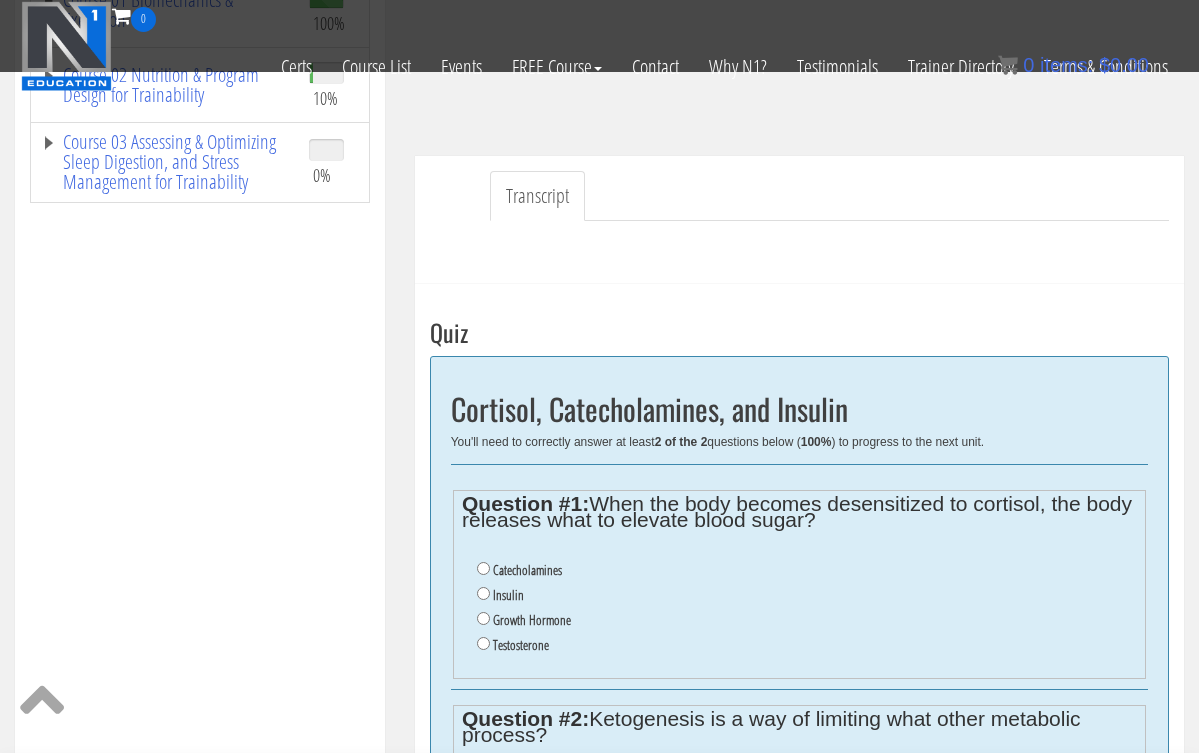 scroll, scrollTop: 389, scrollLeft: 0, axis: vertical 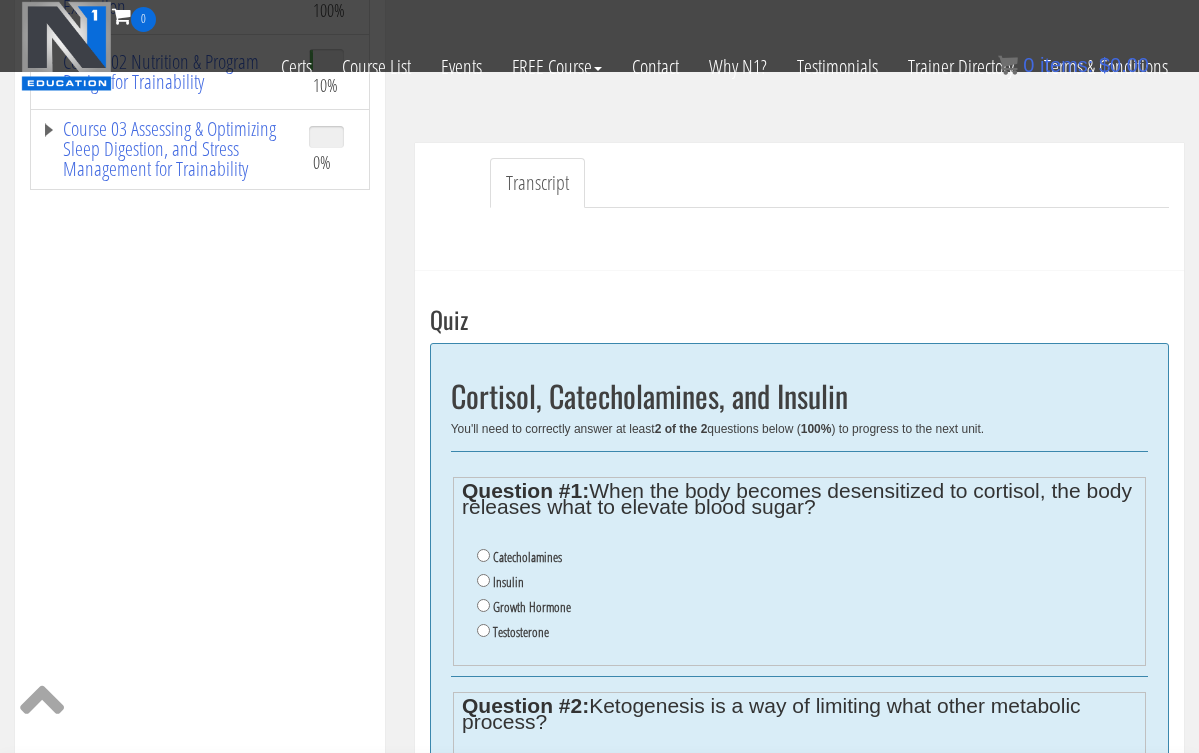 click on "Catecholamines" at bounding box center (483, 555) 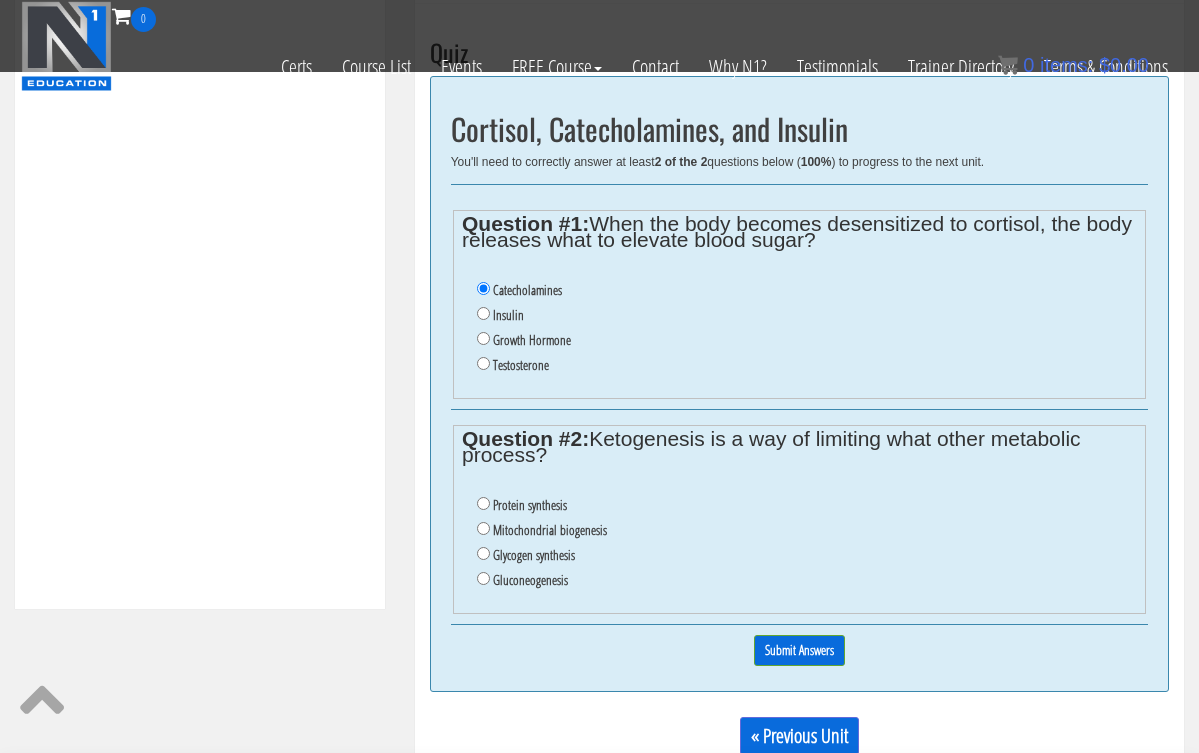 scroll, scrollTop: 660, scrollLeft: 0, axis: vertical 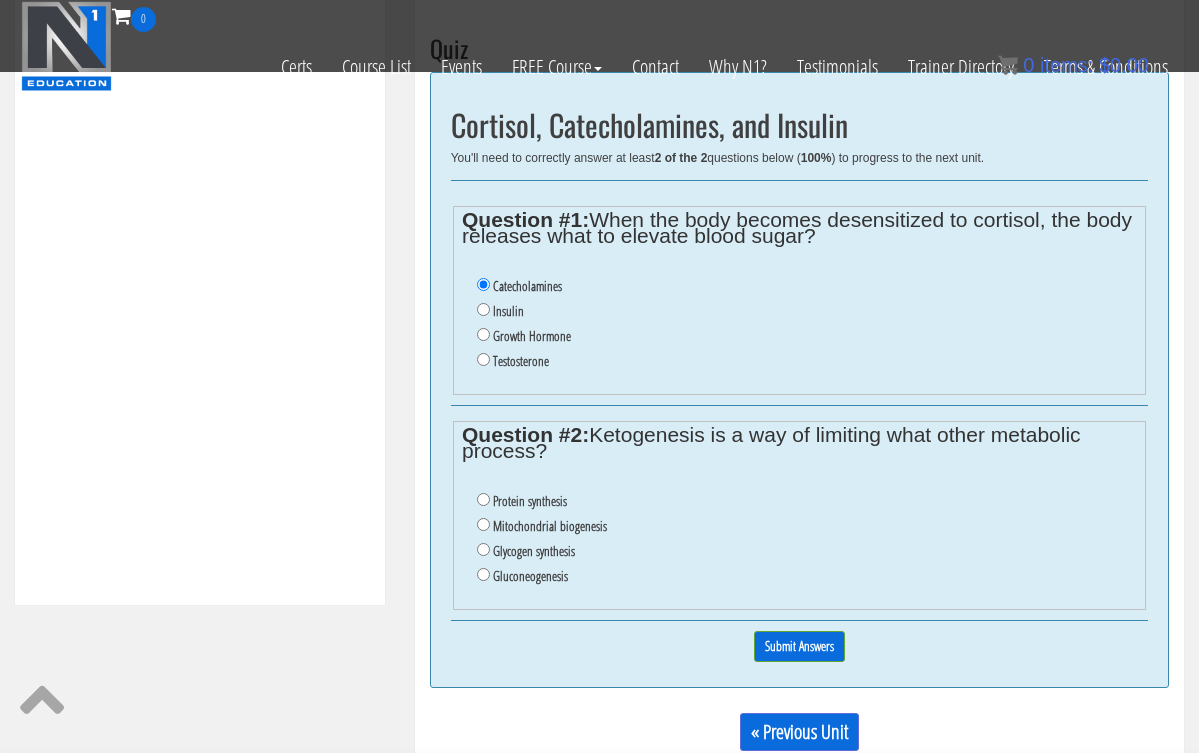 click on "Gluconeogenesis" at bounding box center (483, 574) 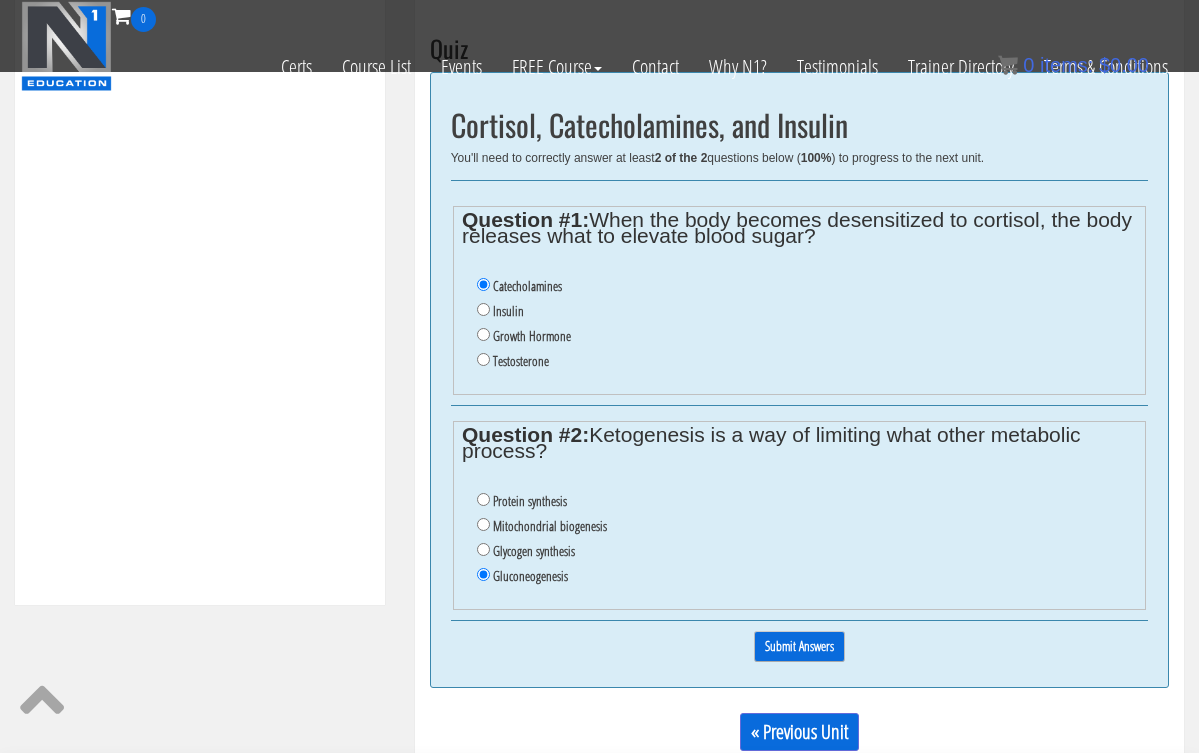click on "Submit Answers" at bounding box center (799, 646) 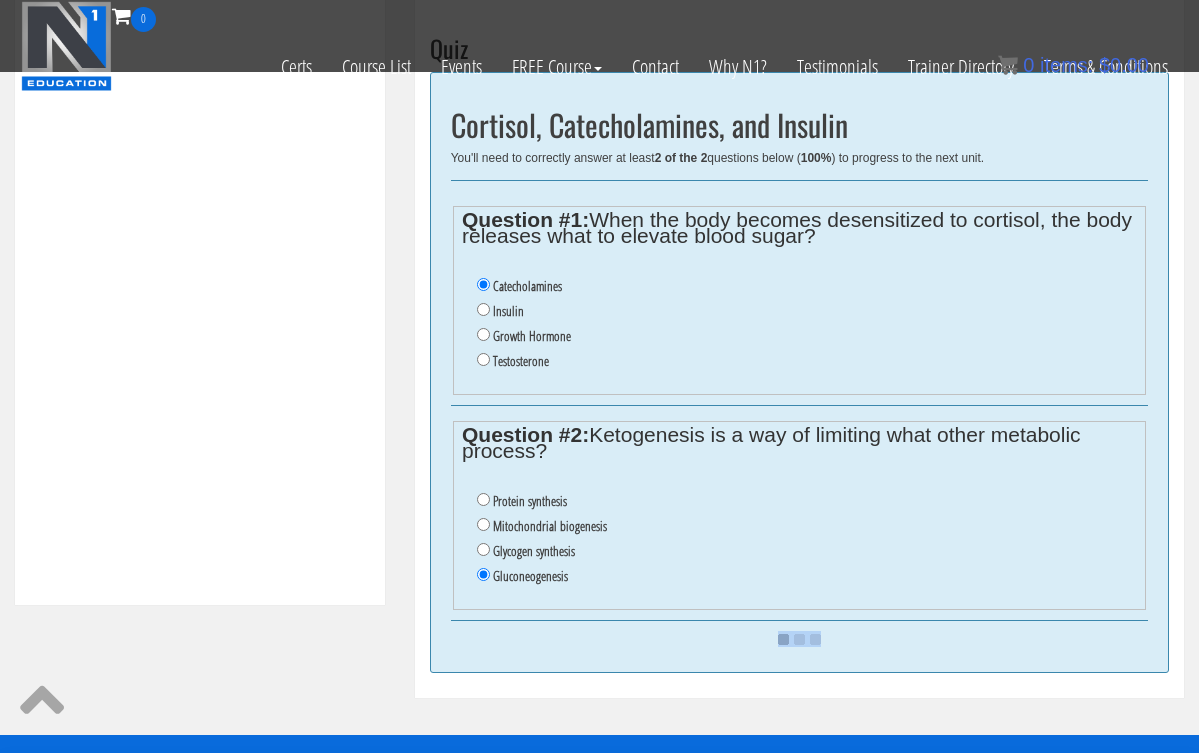 click at bounding box center [799, 639] 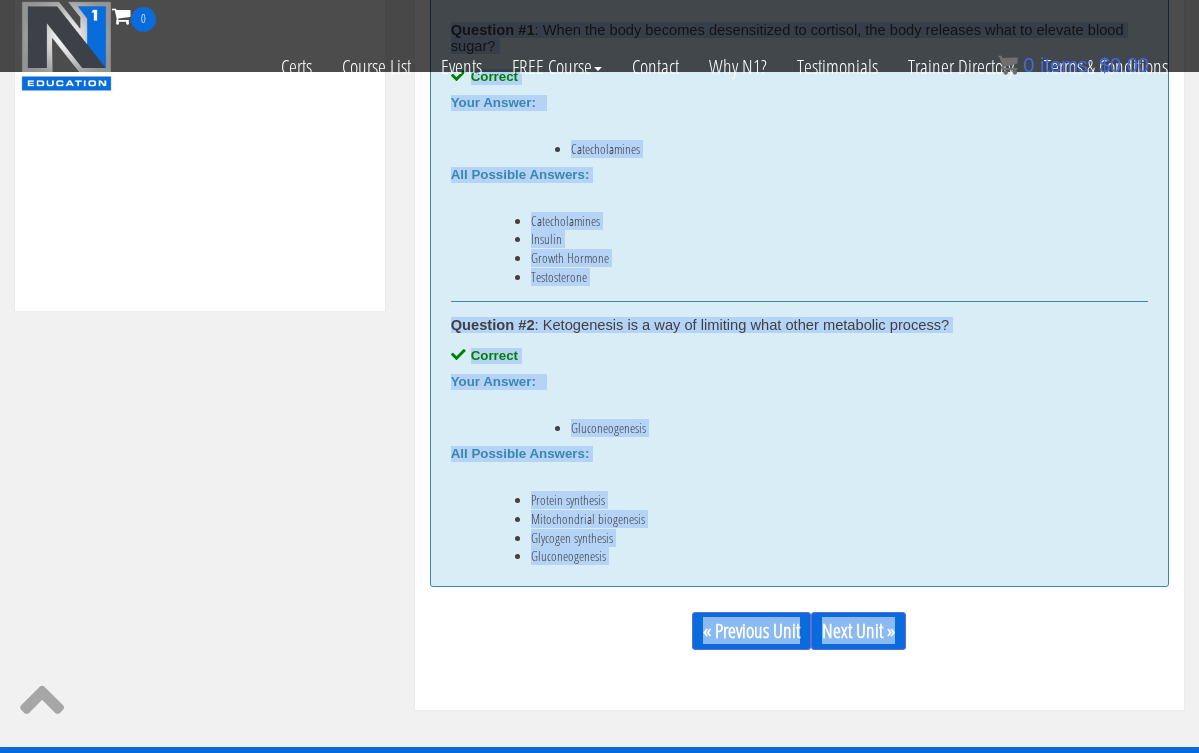scroll, scrollTop: 1028, scrollLeft: 0, axis: vertical 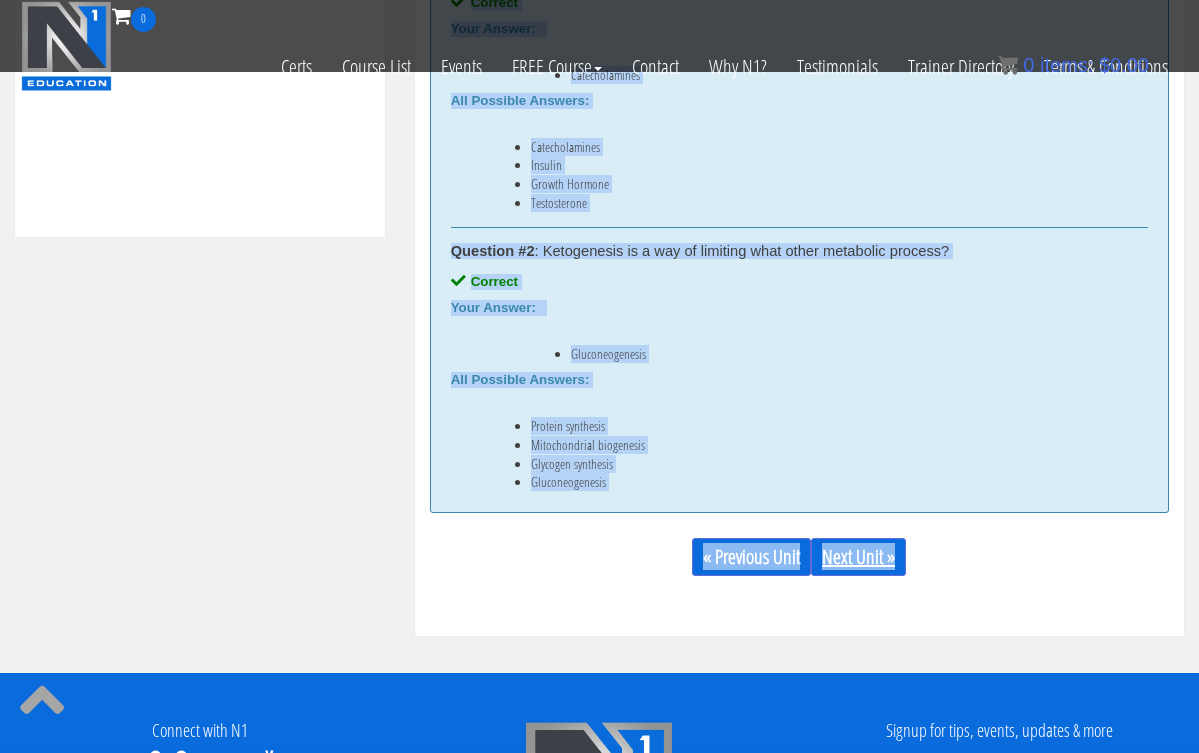 click on "Next Unit »" at bounding box center (858, 557) 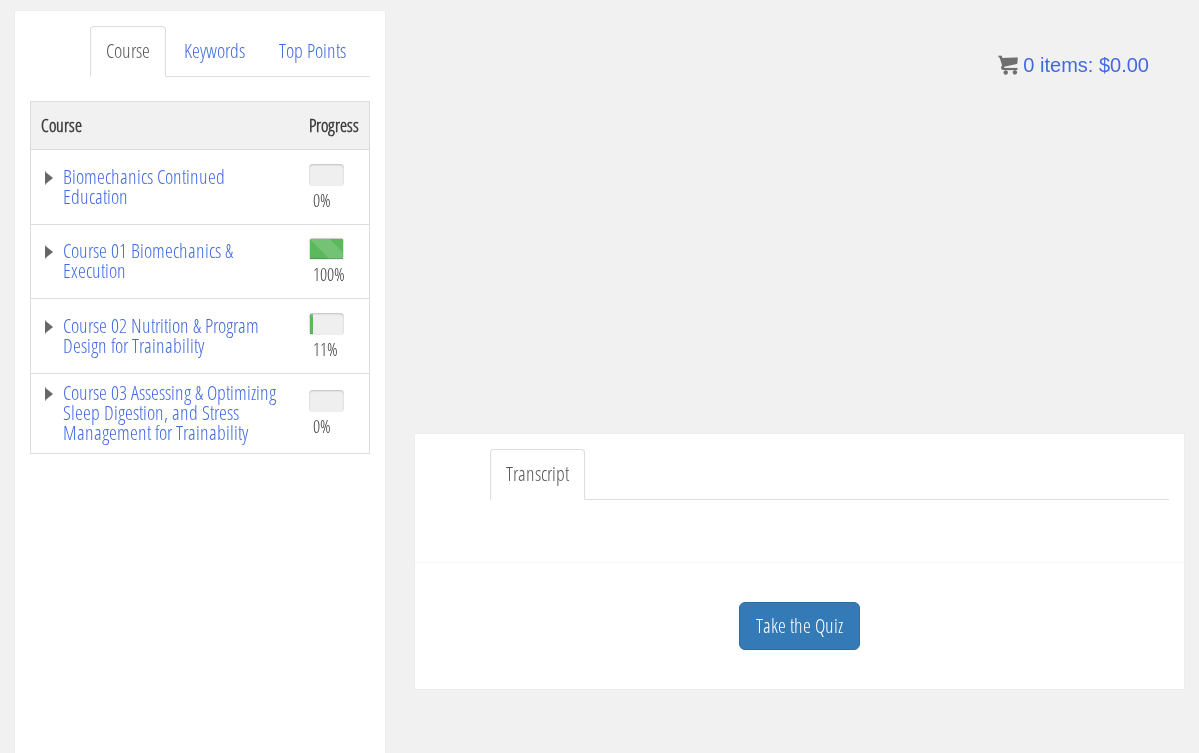 scroll, scrollTop: 263, scrollLeft: 0, axis: vertical 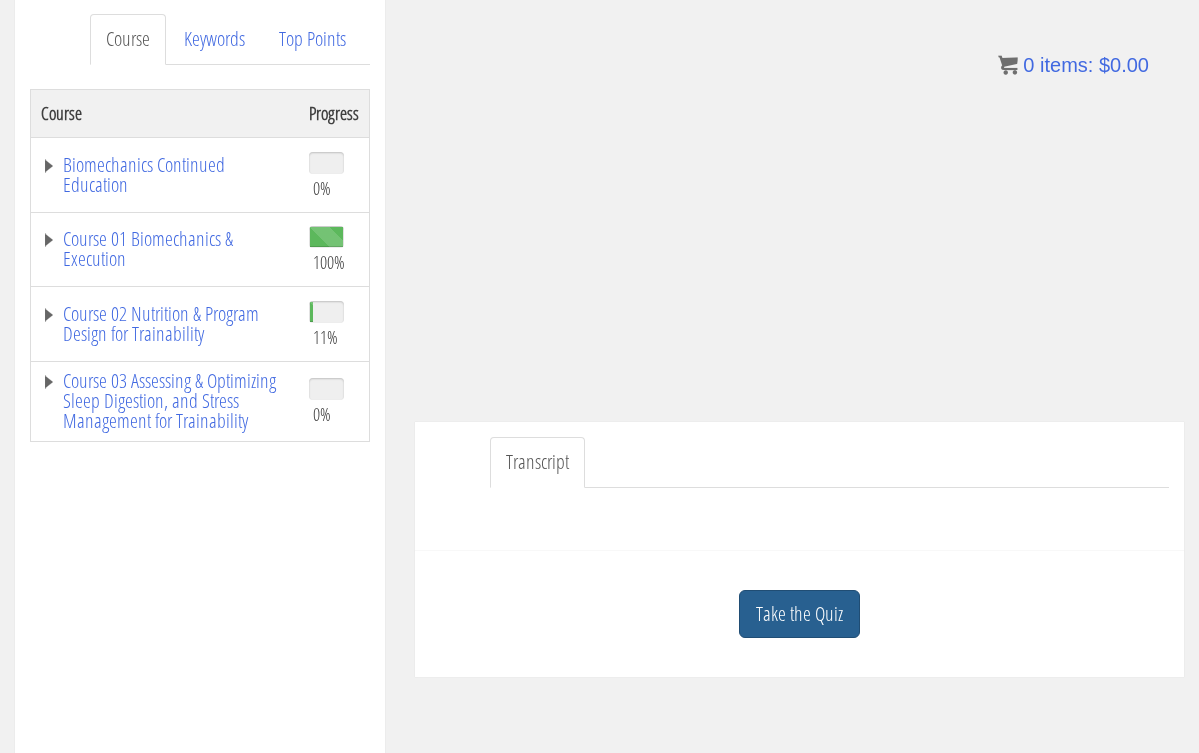 click on "Take the Quiz" at bounding box center (799, 614) 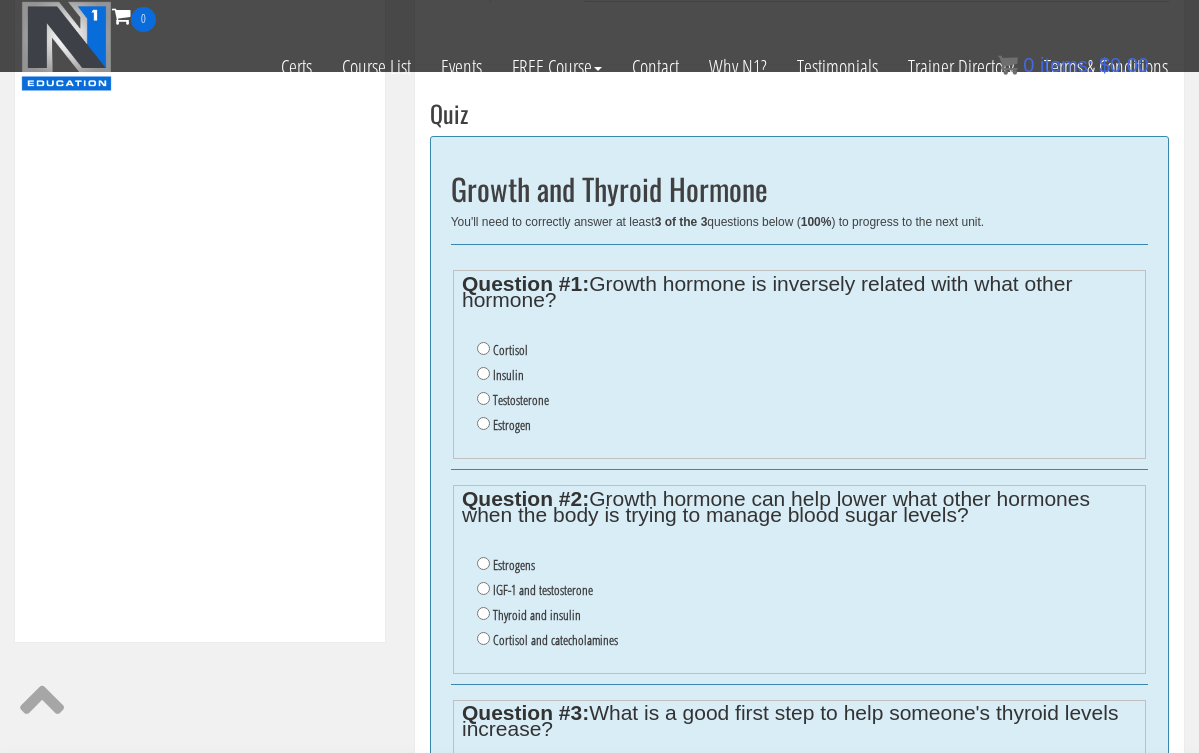 scroll, scrollTop: 626, scrollLeft: 0, axis: vertical 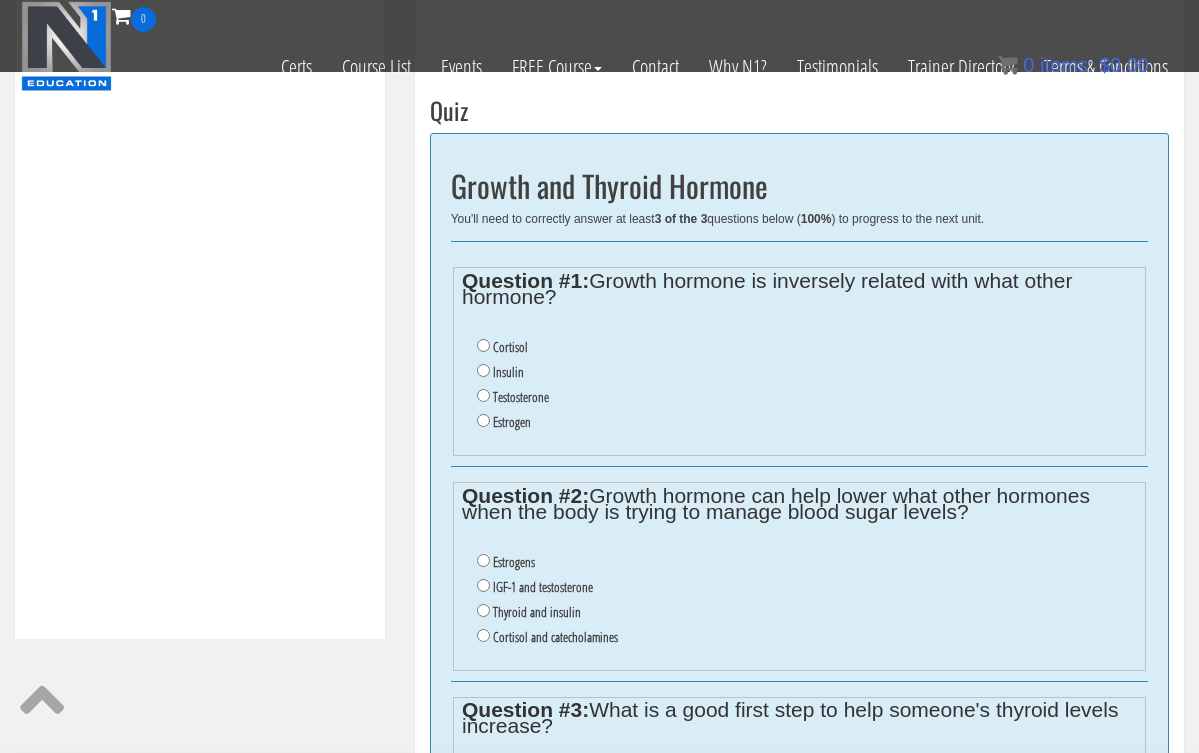 click on "Insulin" at bounding box center (483, 370) 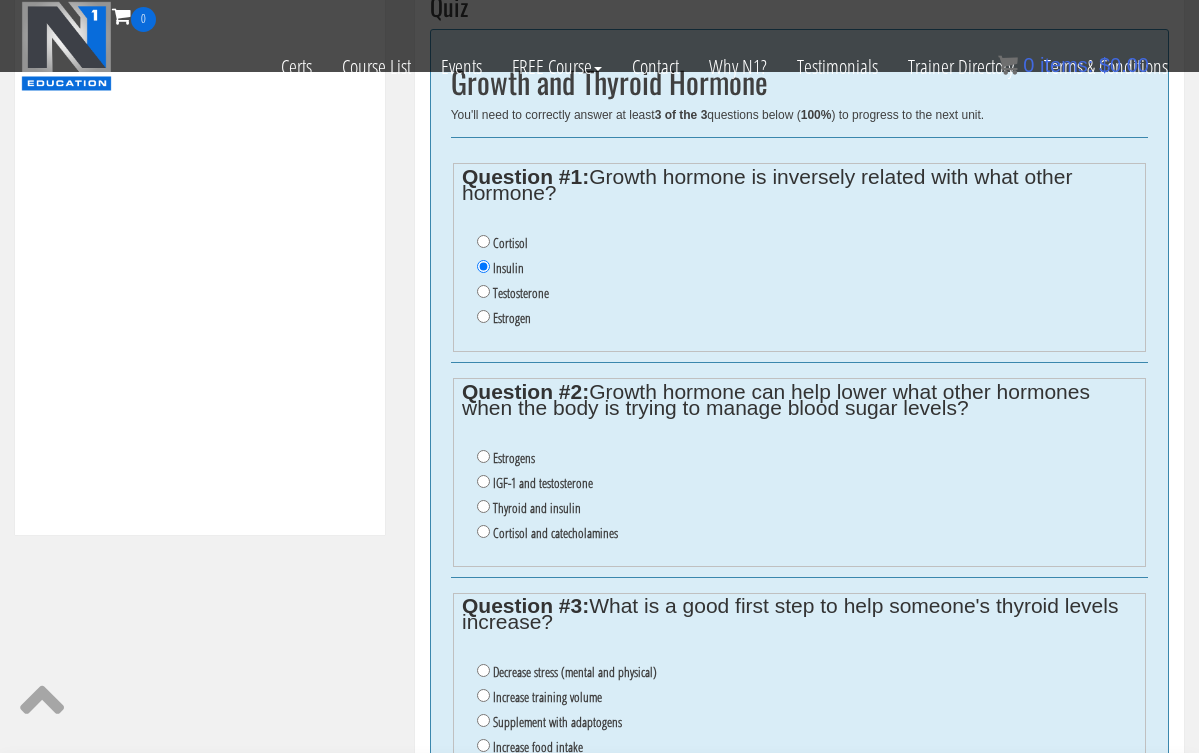 scroll, scrollTop: 737, scrollLeft: 0, axis: vertical 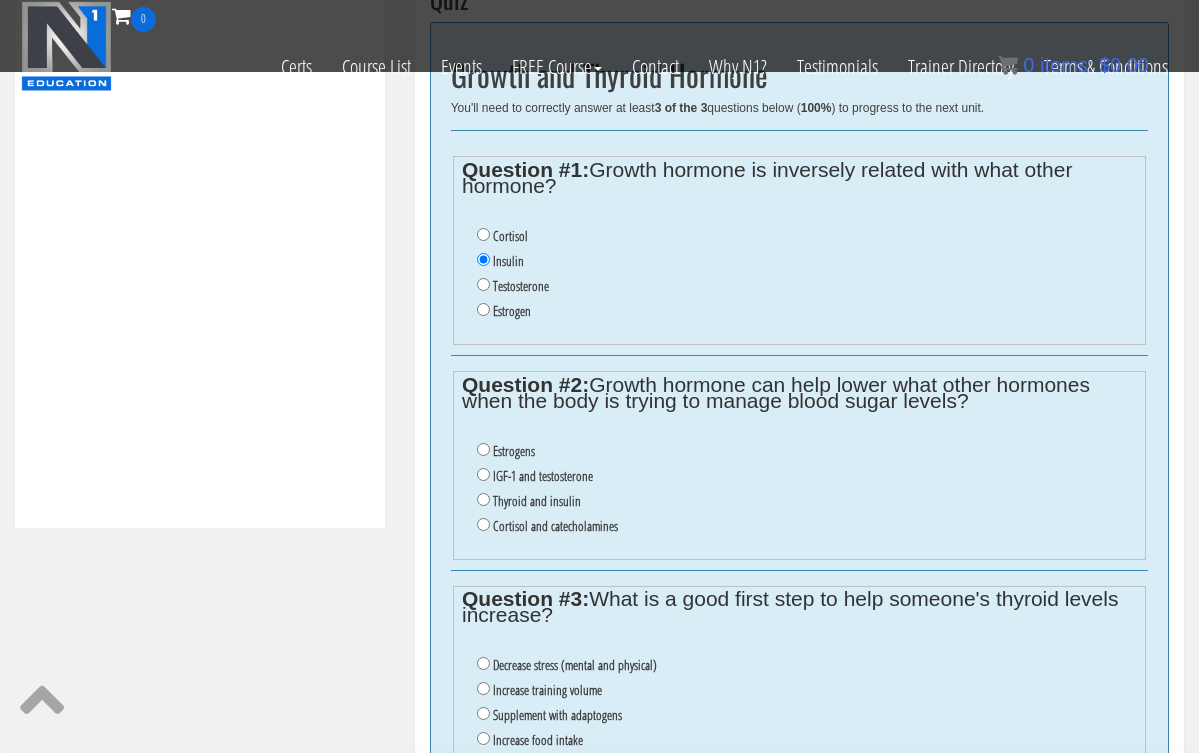click on "Cortisol and catecholamines" at bounding box center [483, 524] 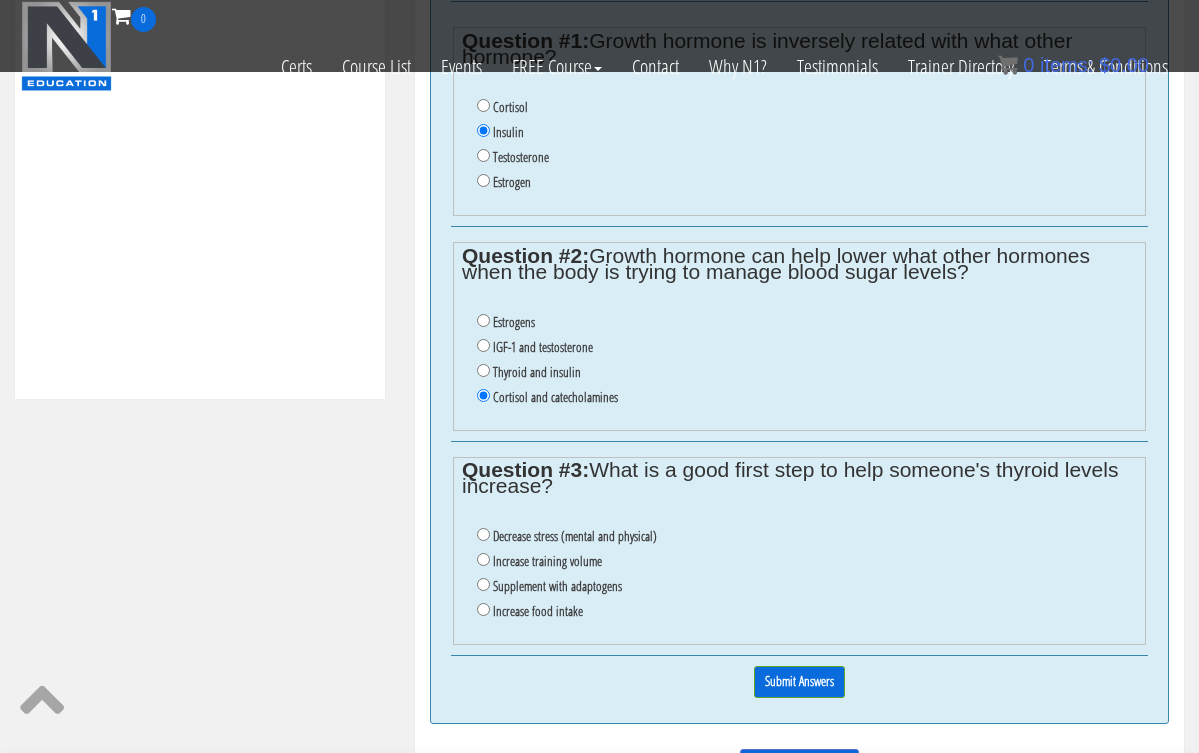 scroll, scrollTop: 875, scrollLeft: 0, axis: vertical 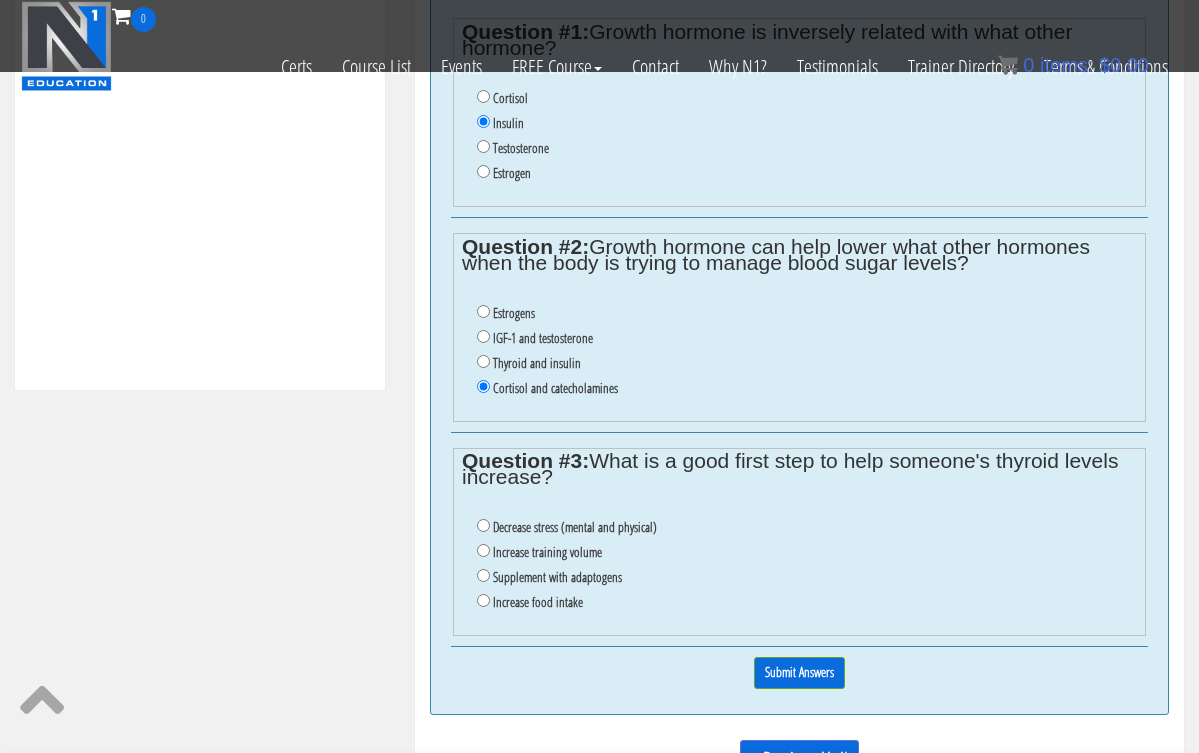 click on "Decrease stress (mental and physical)" at bounding box center (483, 525) 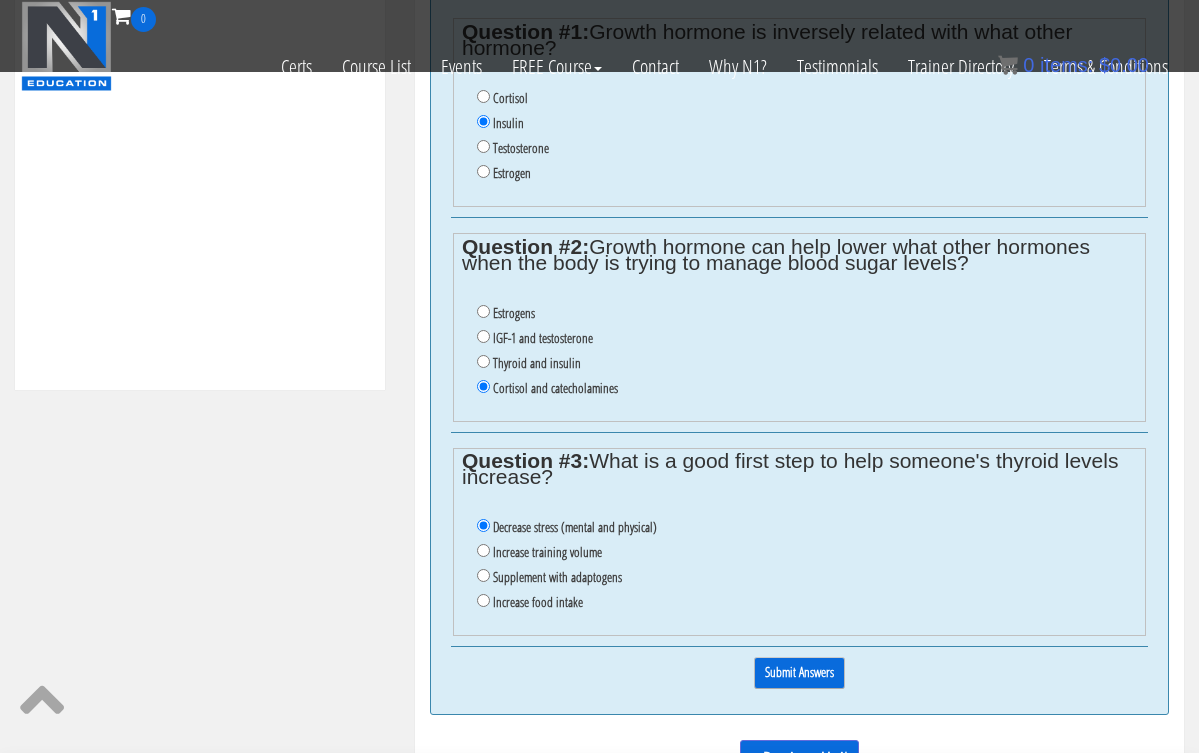 click on "Submit Answers" at bounding box center (799, 672) 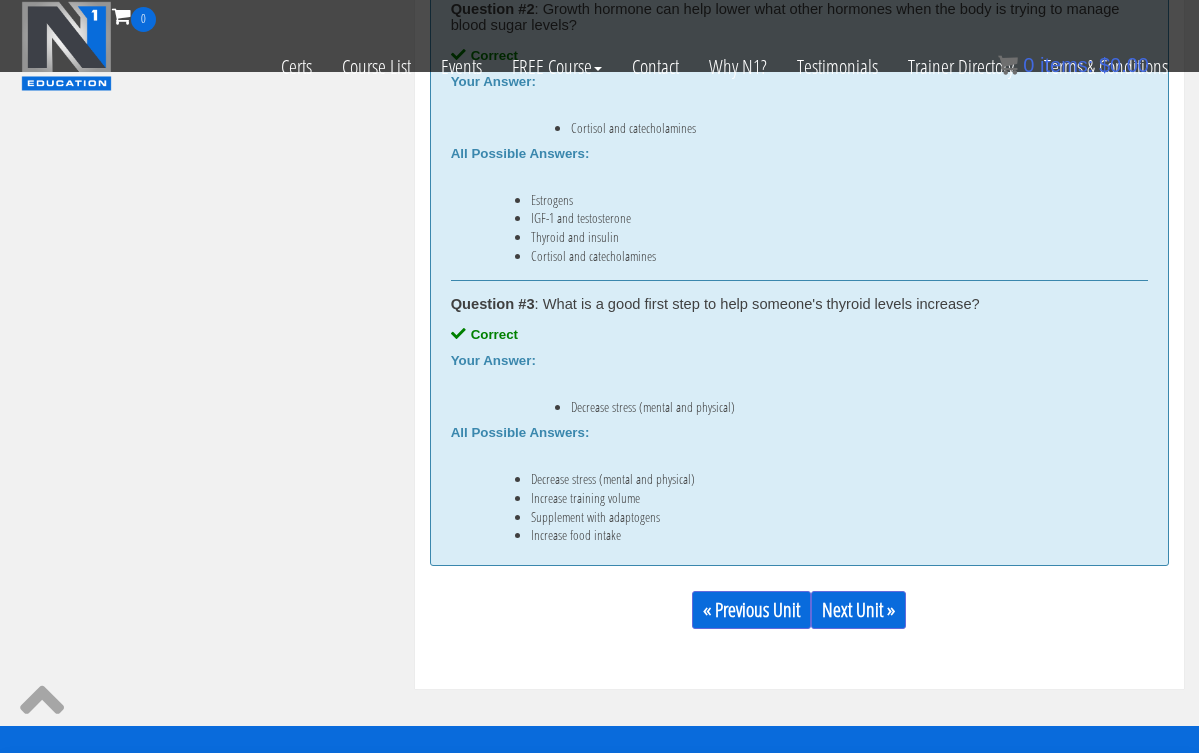 scroll, scrollTop: 1285, scrollLeft: 0, axis: vertical 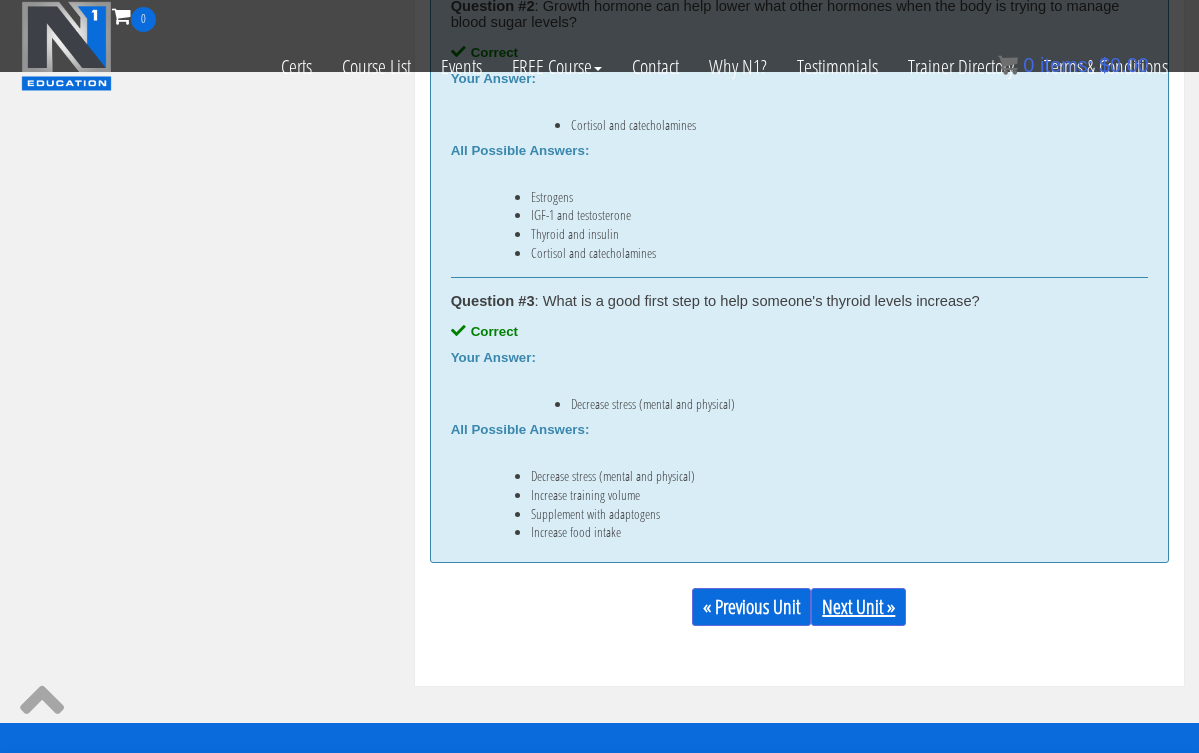 click on "Next Unit »" at bounding box center [858, 607] 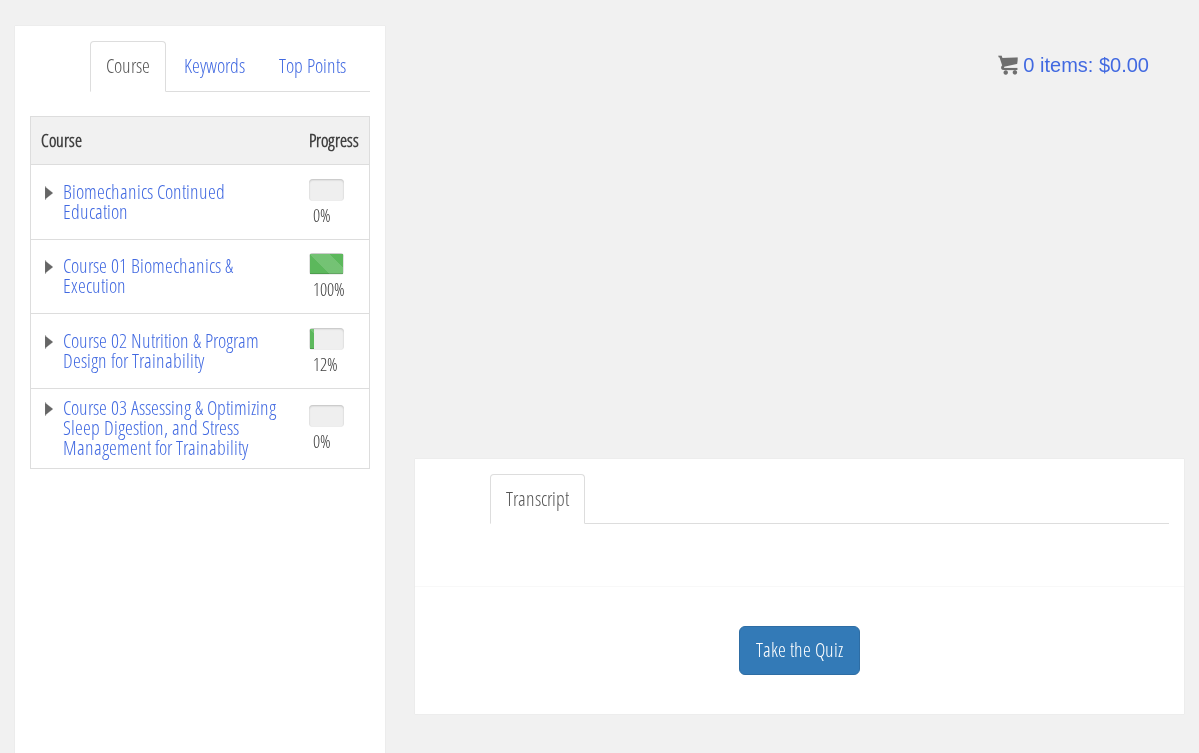 scroll, scrollTop: 255, scrollLeft: 0, axis: vertical 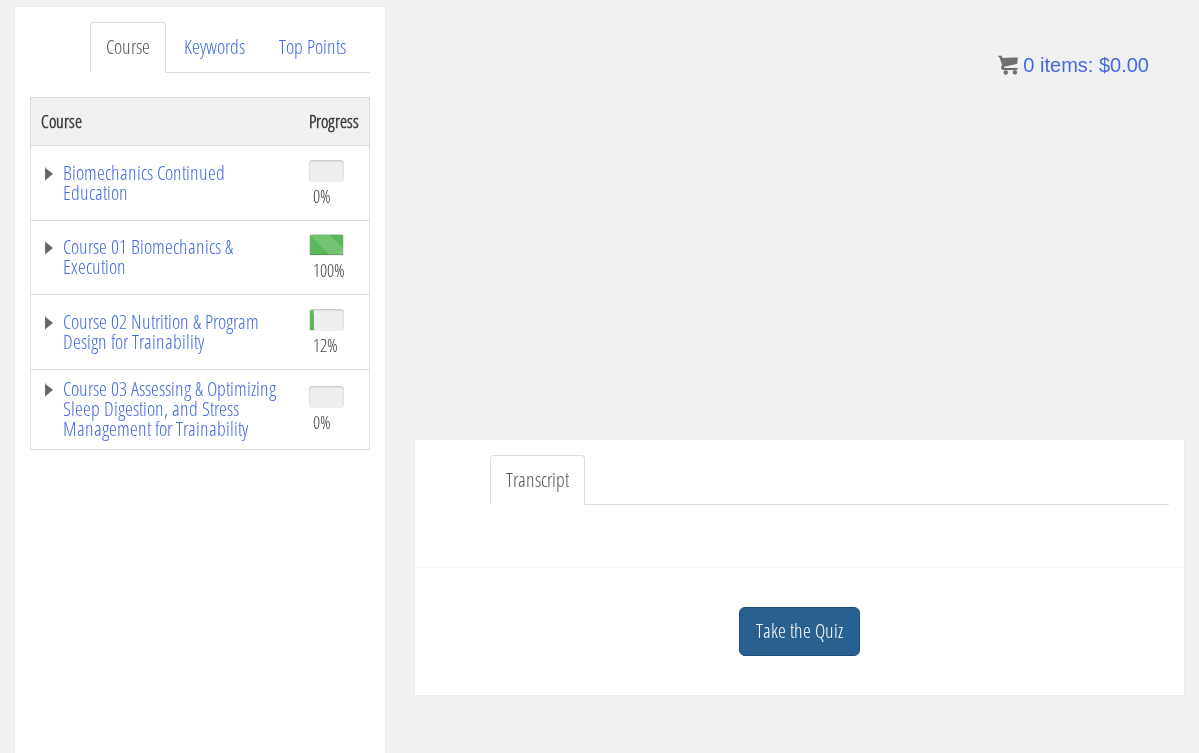 click on "Take the Quiz" at bounding box center [799, 631] 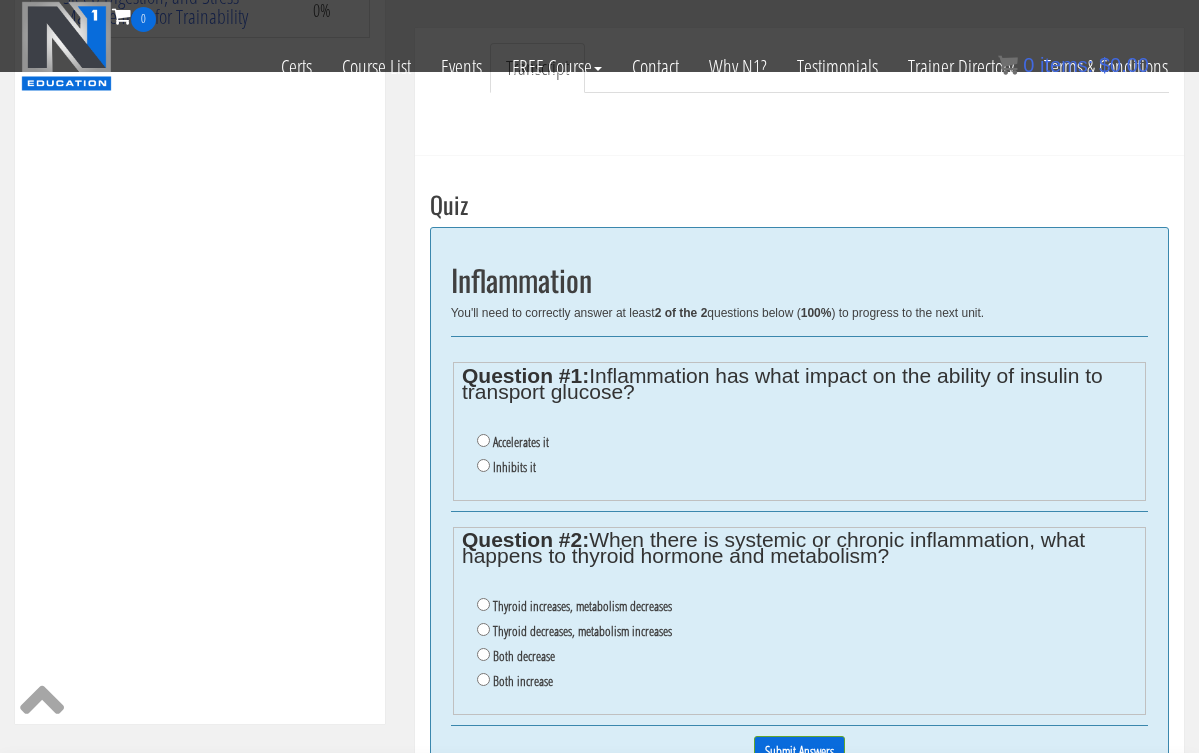scroll, scrollTop: 546, scrollLeft: 0, axis: vertical 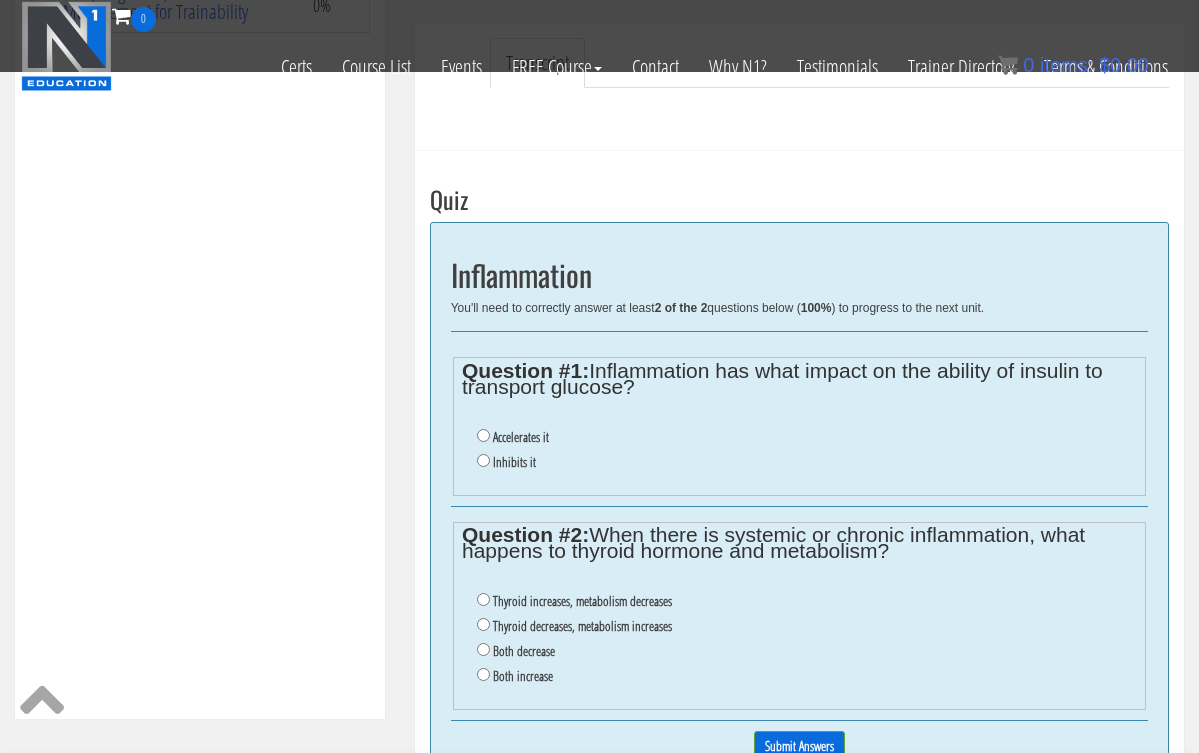 click on "Inhibits it" at bounding box center (483, 460) 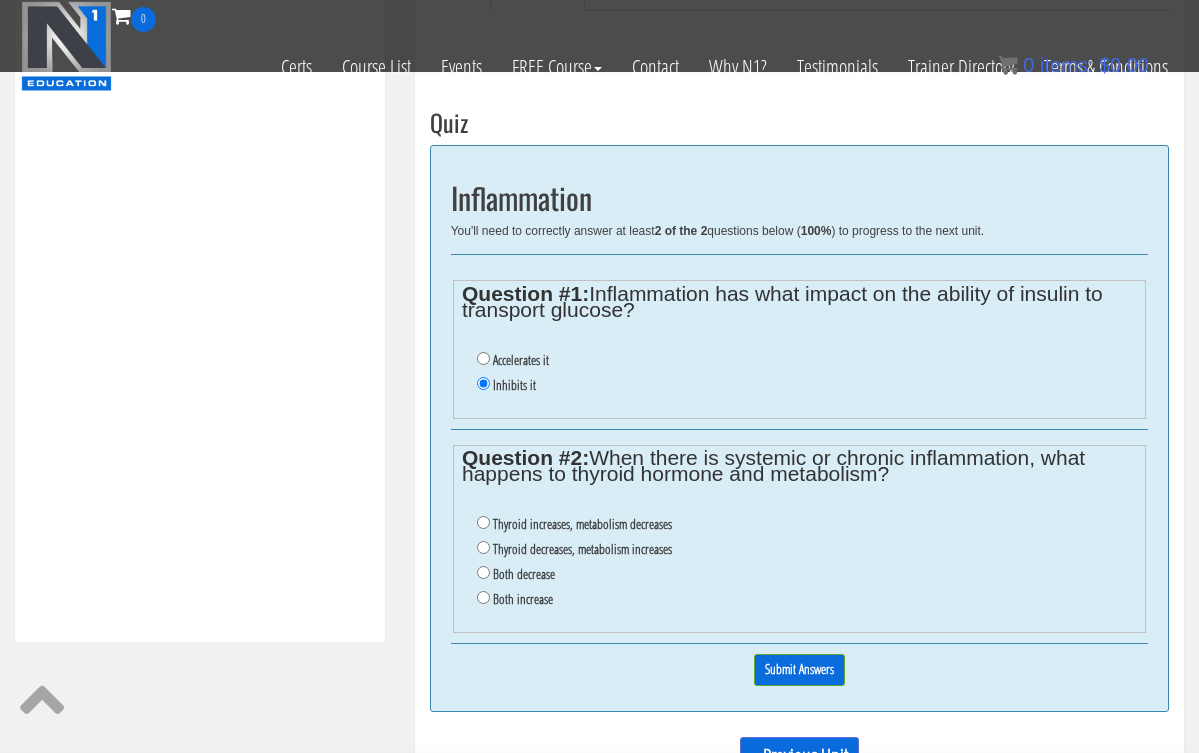 scroll, scrollTop: 635, scrollLeft: 0, axis: vertical 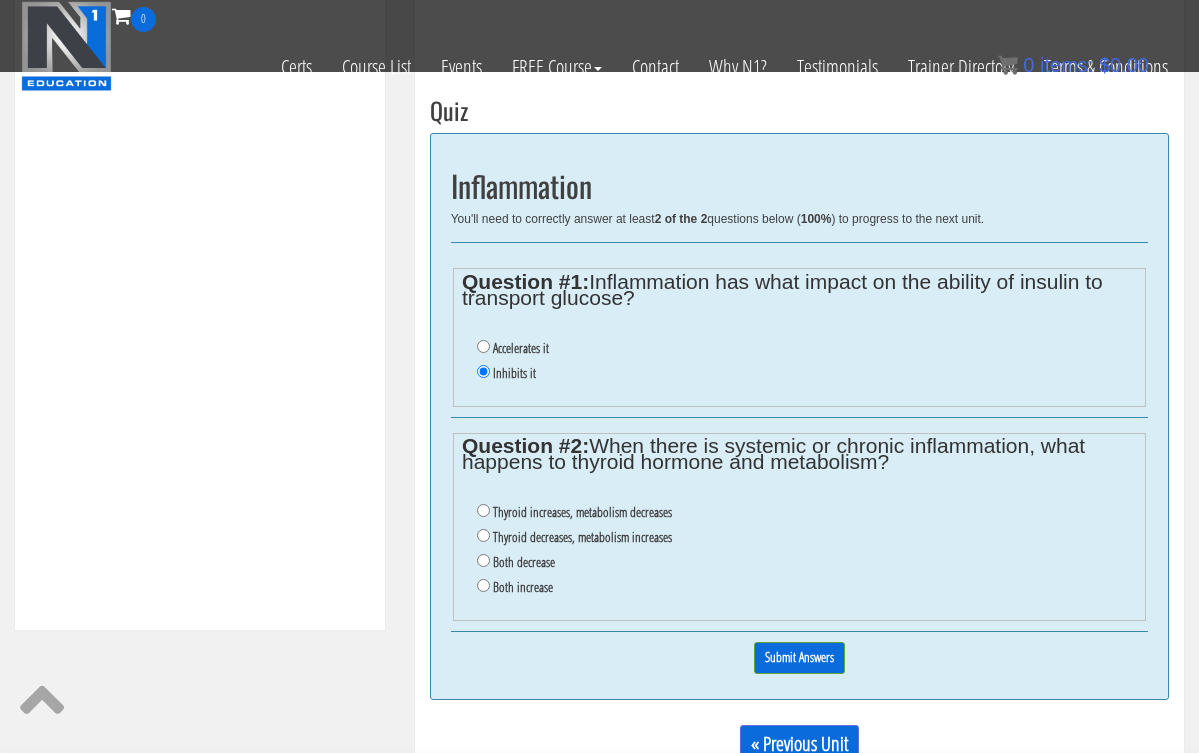 click on "Both decrease" at bounding box center (483, 560) 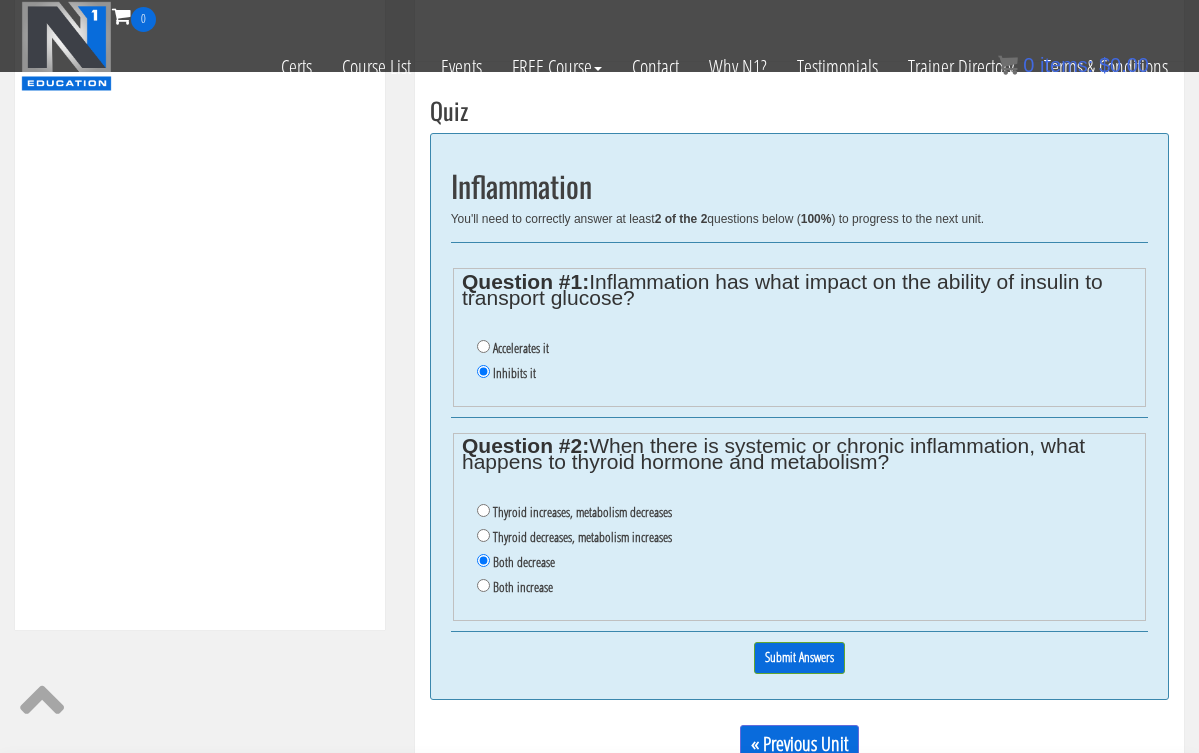 click on "Both decrease" at bounding box center (483, 560) 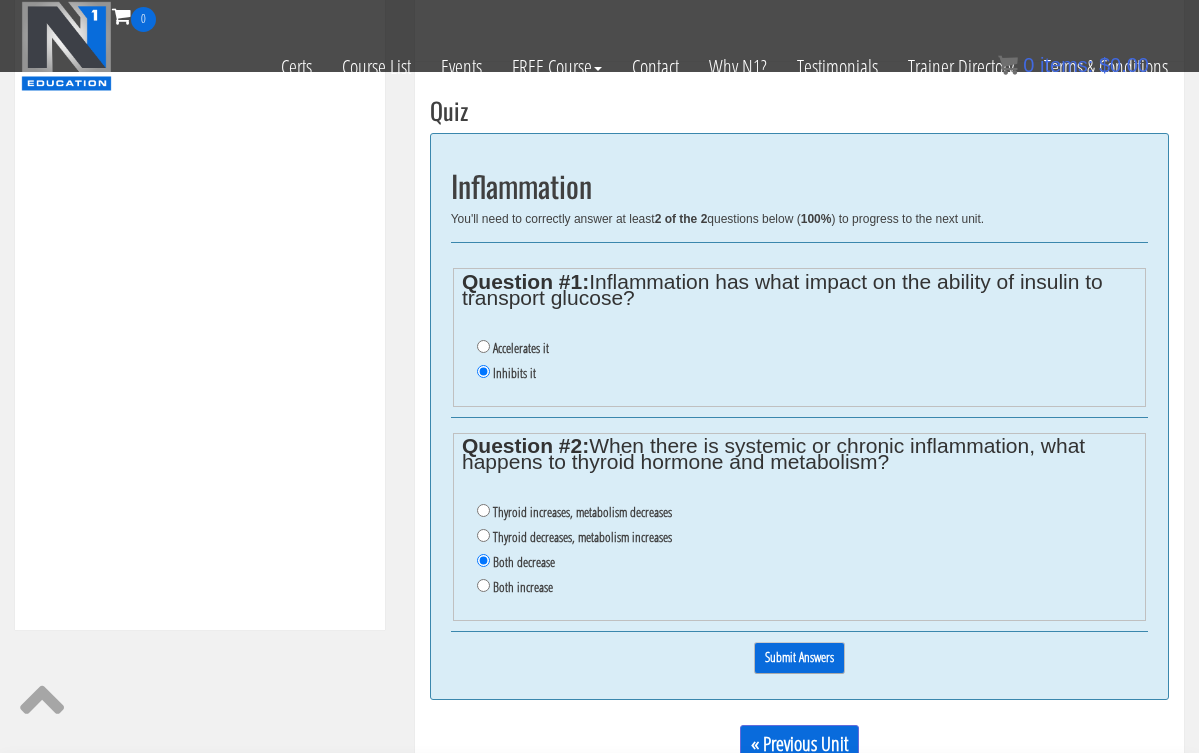 click on "Submit Answers" at bounding box center [799, 657] 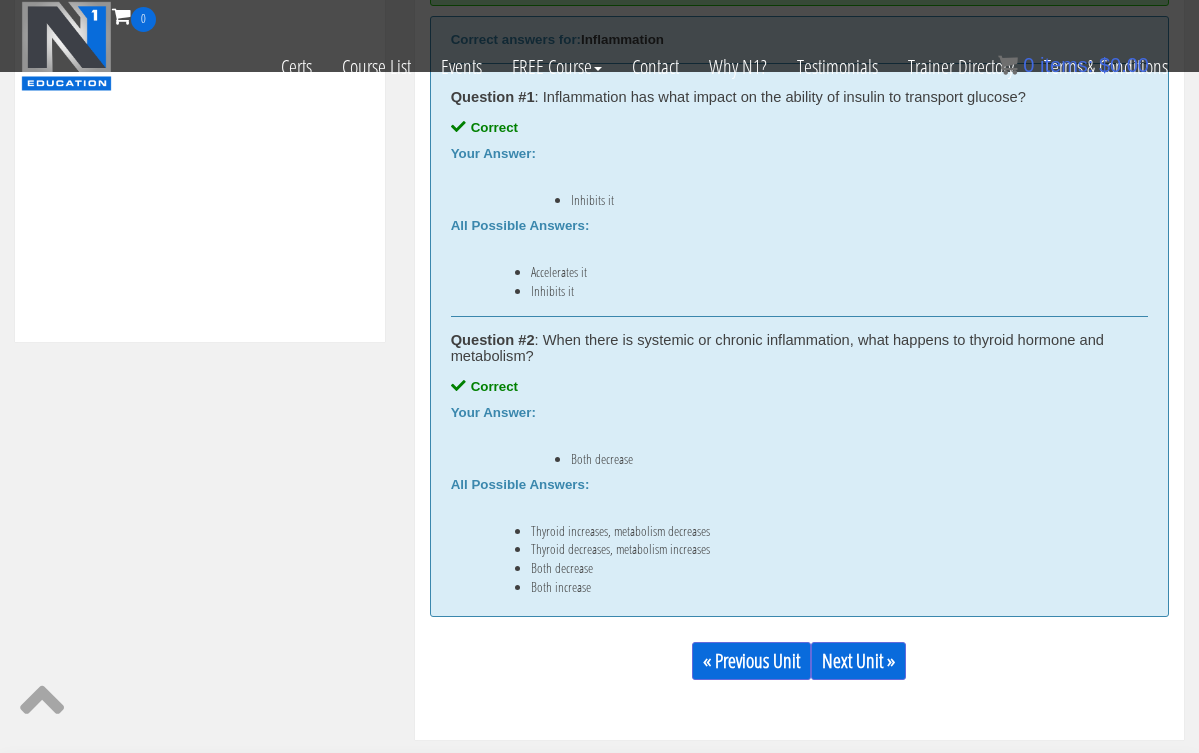 scroll, scrollTop: 926, scrollLeft: 0, axis: vertical 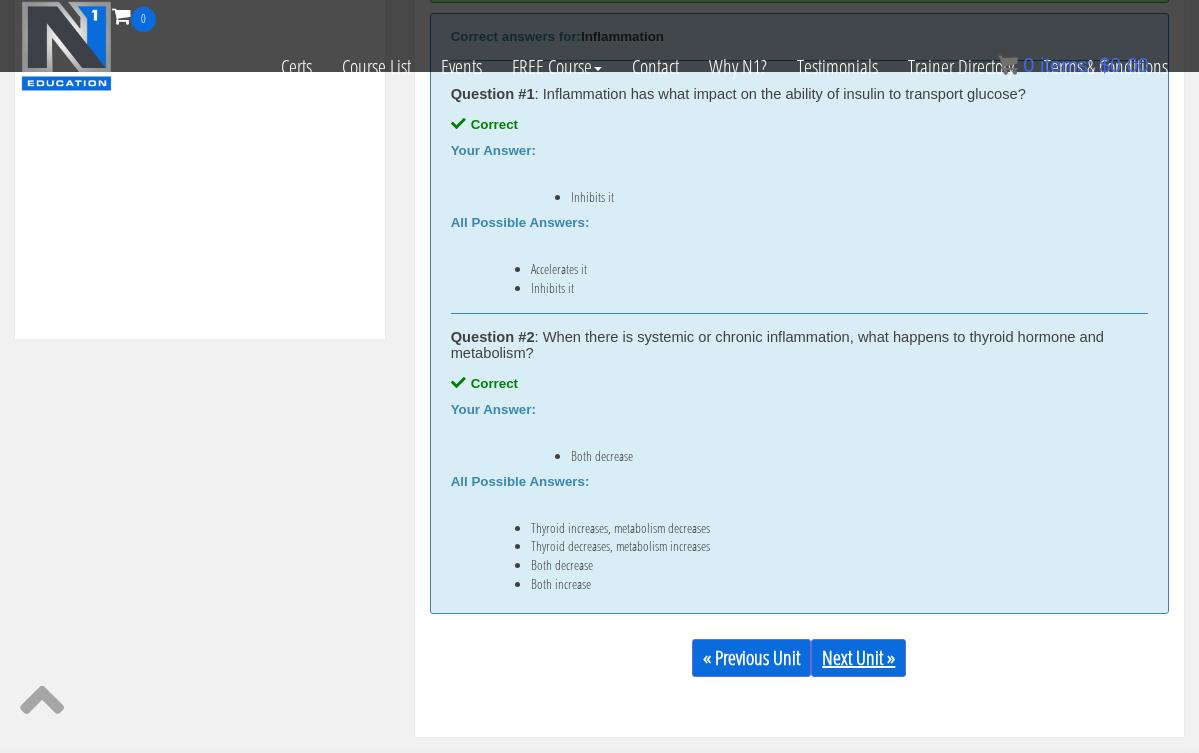 click on "Next Unit »" at bounding box center [858, 658] 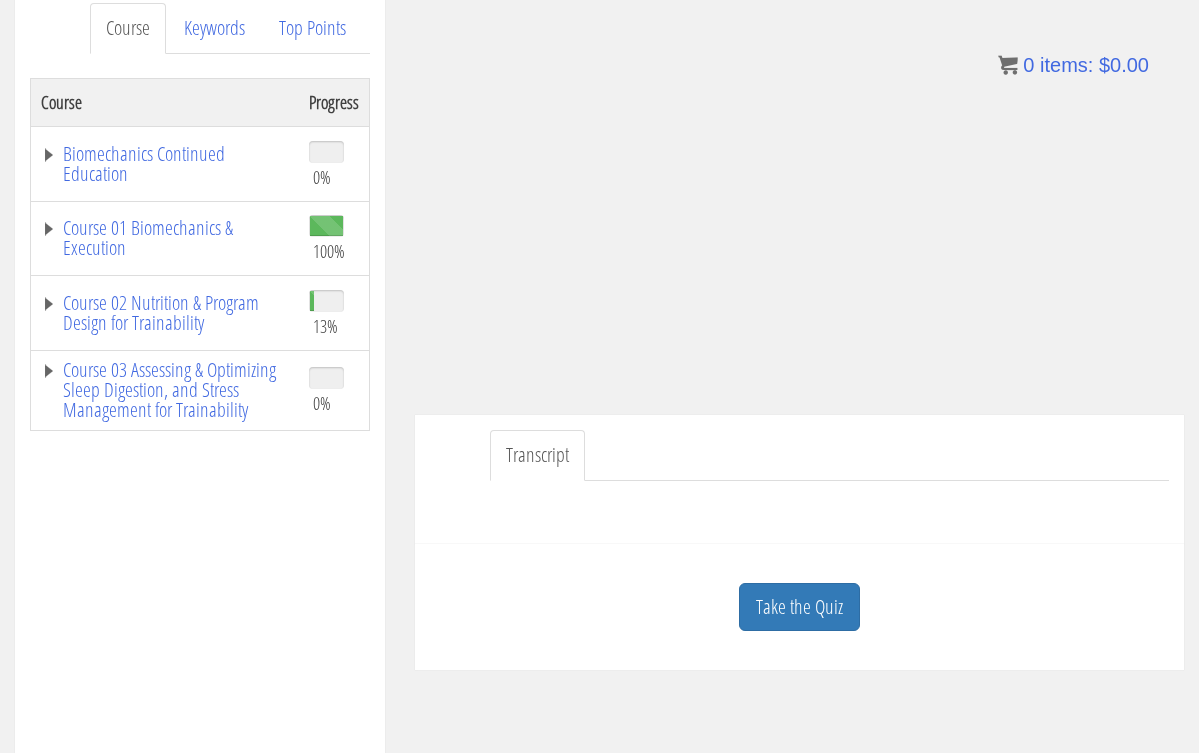 scroll, scrollTop: 276, scrollLeft: 0, axis: vertical 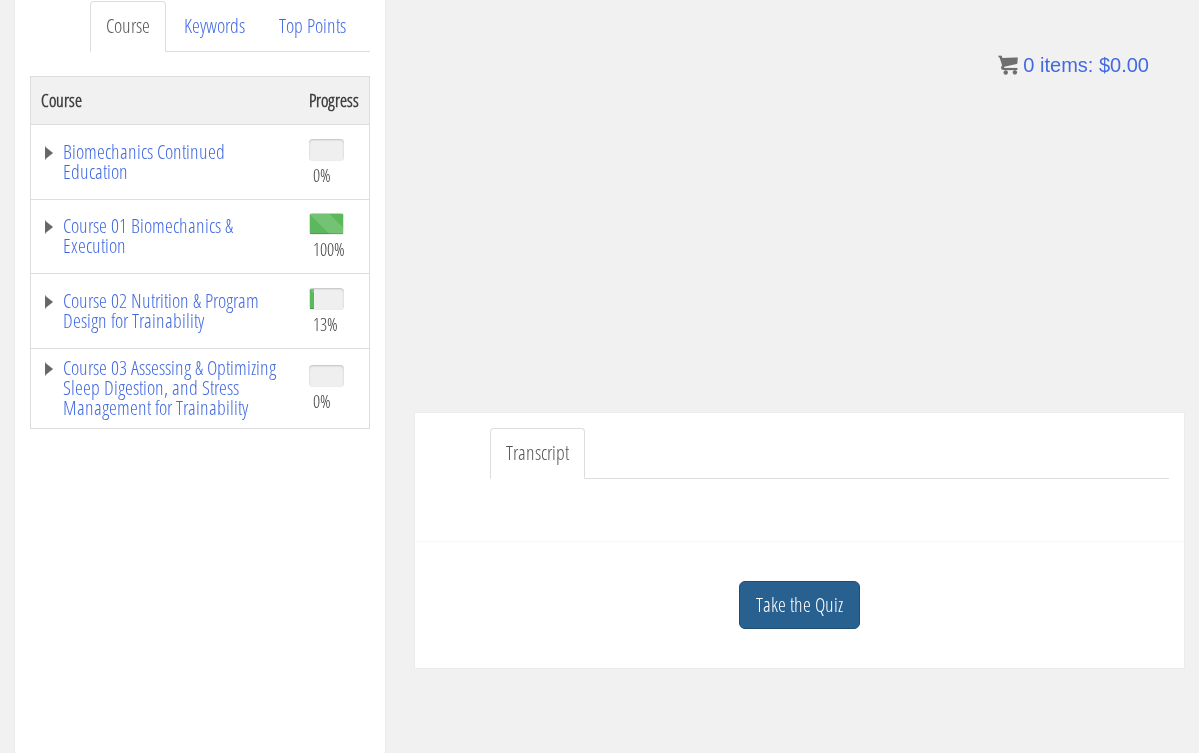 click on "Take the Quiz" at bounding box center (799, 605) 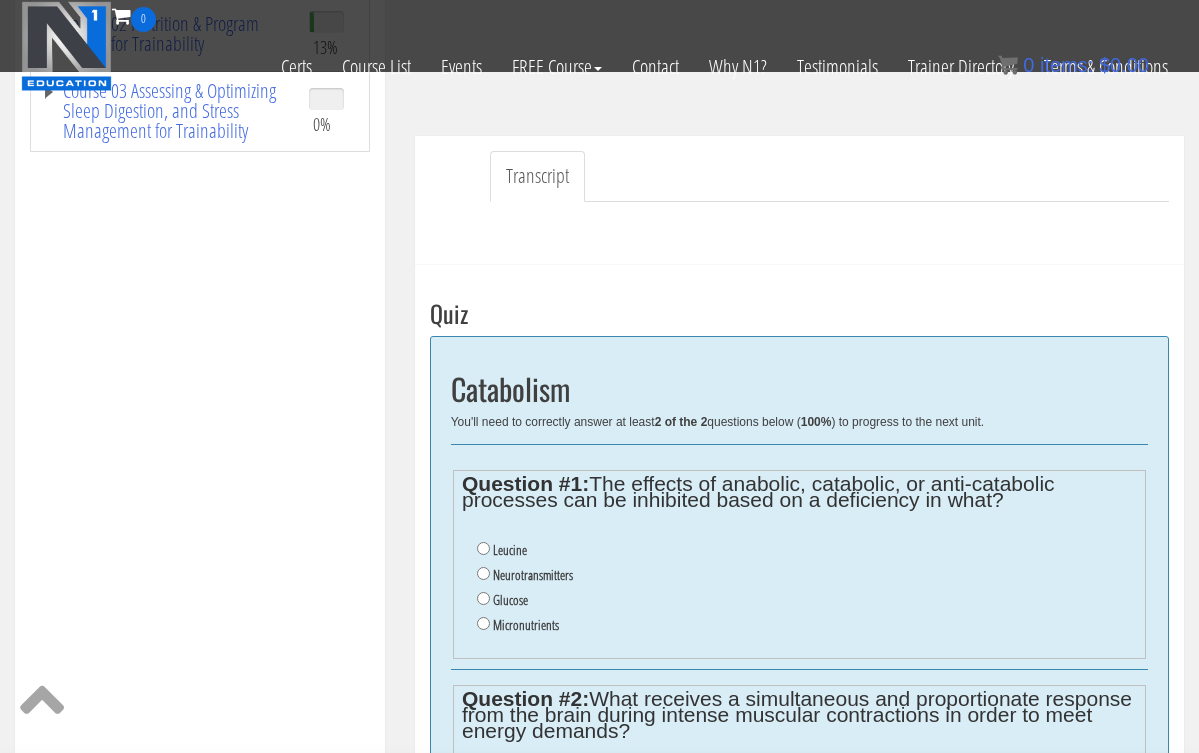 scroll, scrollTop: 439, scrollLeft: 0, axis: vertical 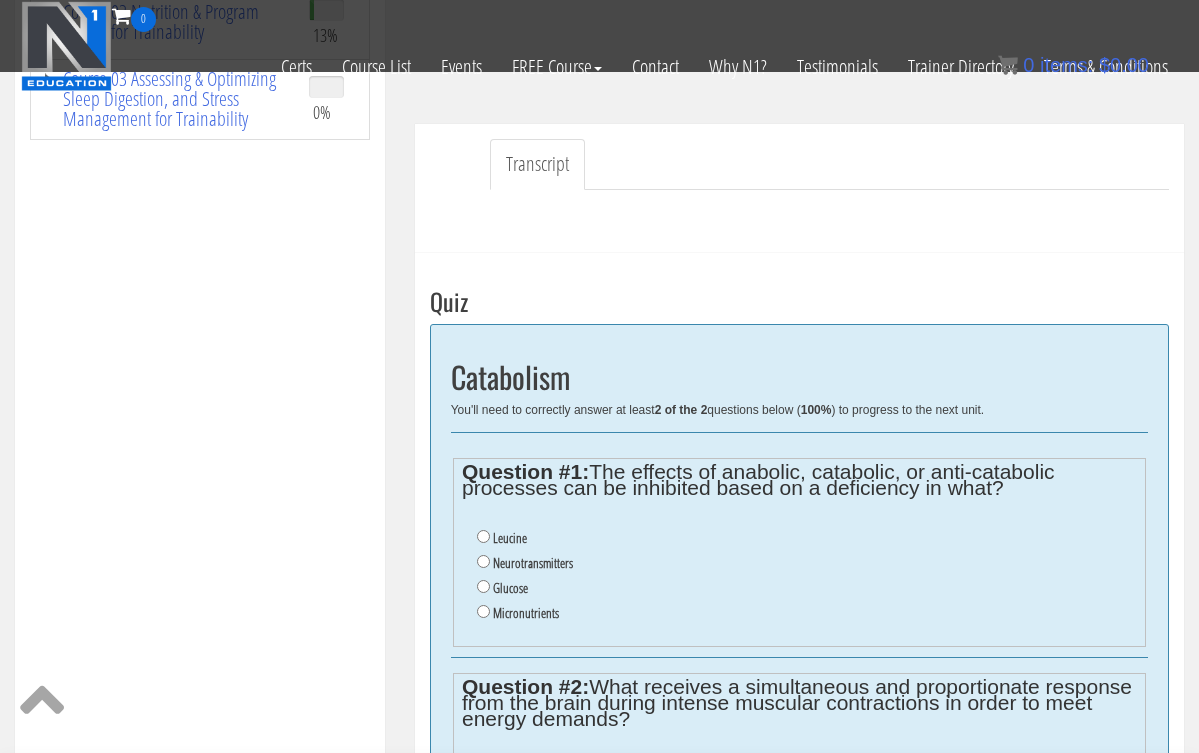 click on "Micronutrients" at bounding box center [483, 611] 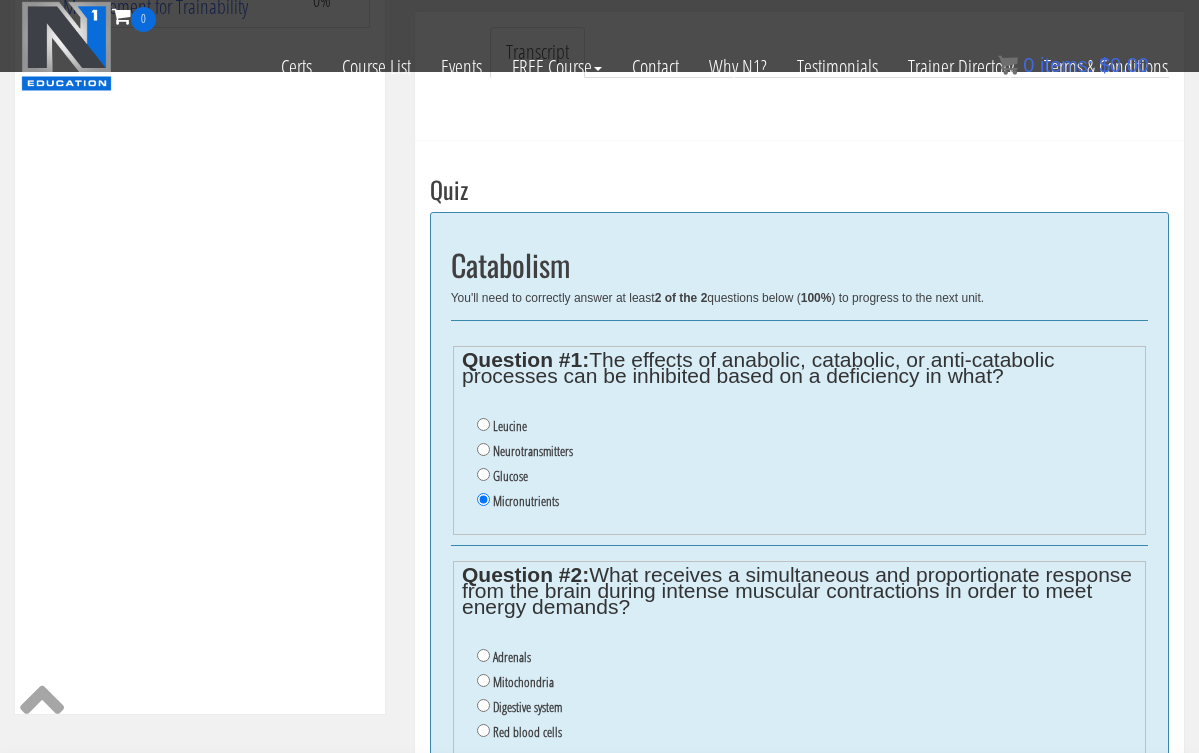 scroll, scrollTop: 590, scrollLeft: 0, axis: vertical 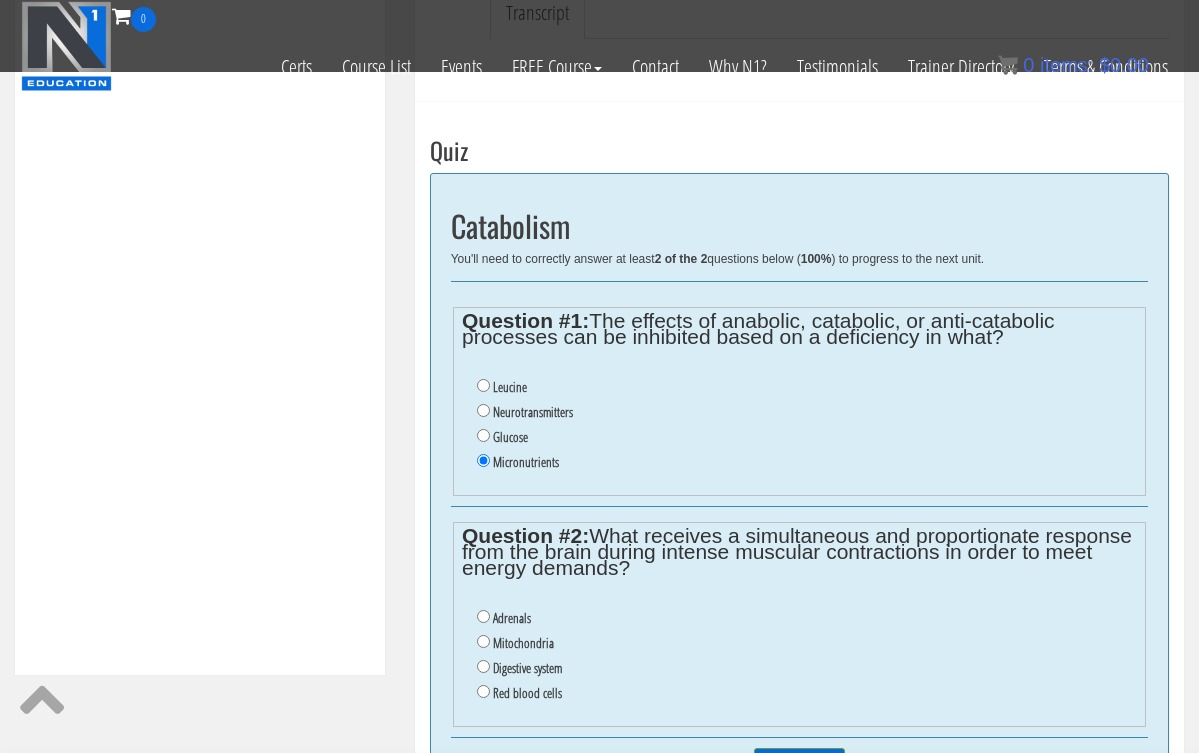 click on "Adrenals" at bounding box center (483, 616) 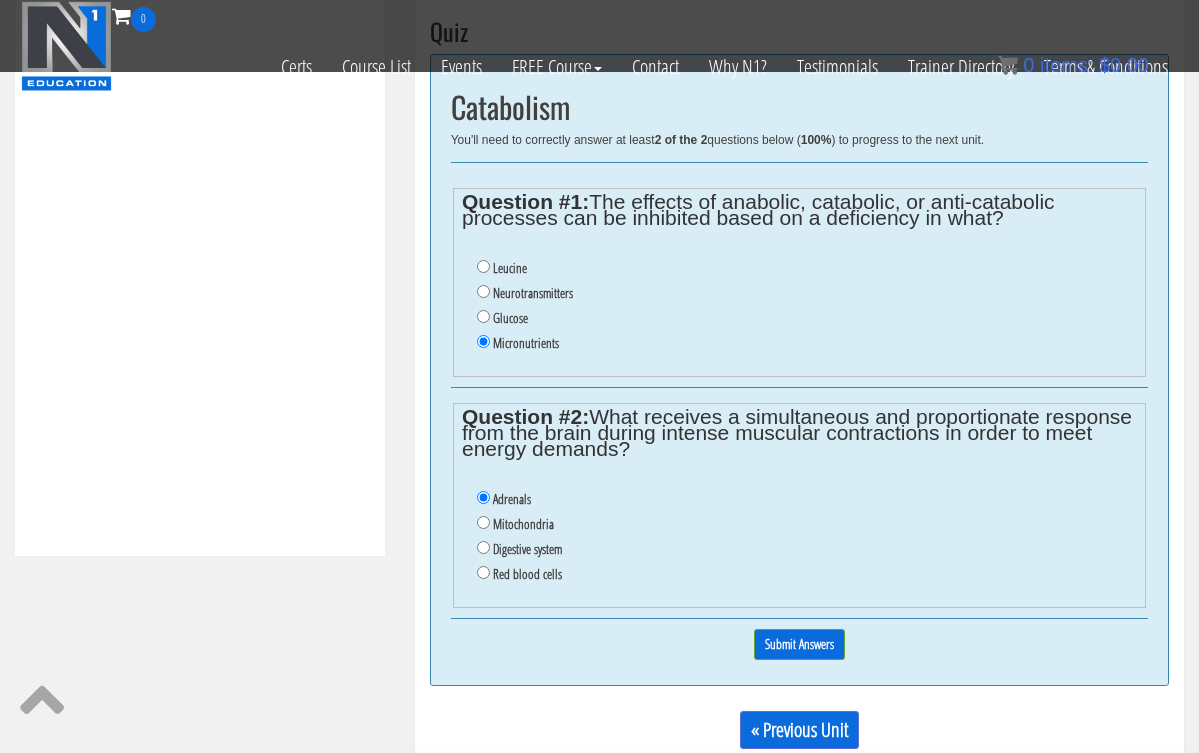 scroll, scrollTop: 720, scrollLeft: 0, axis: vertical 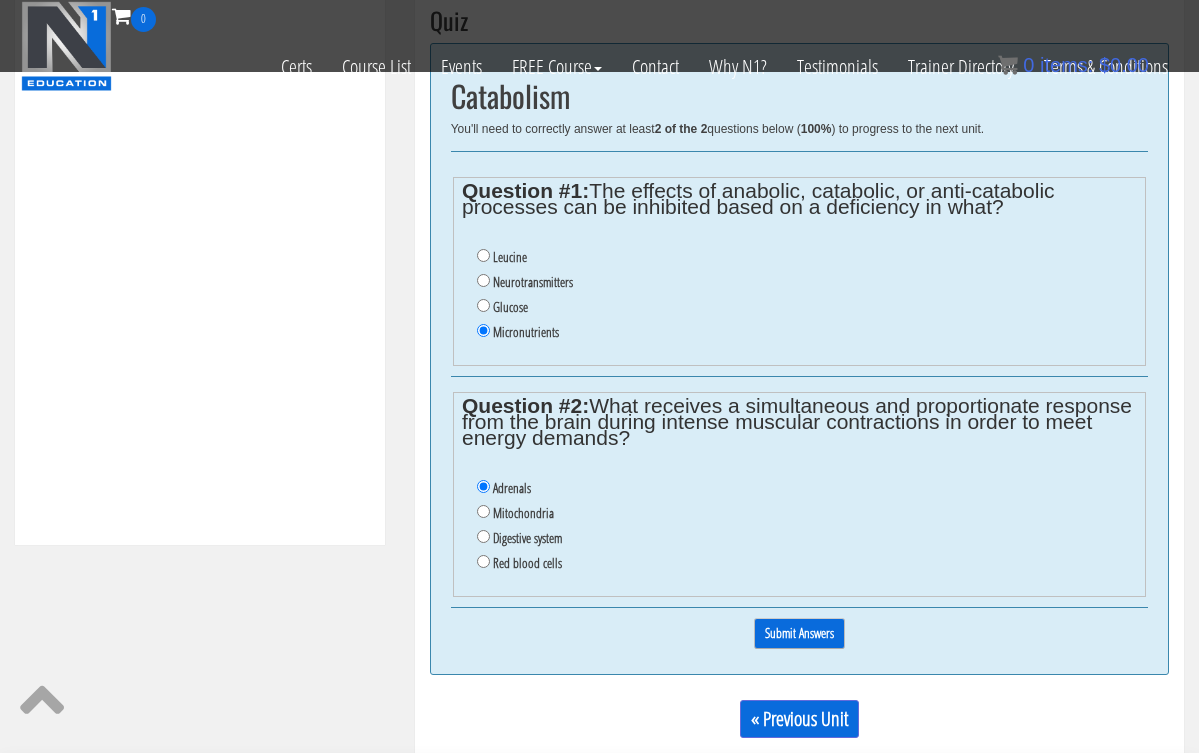 click on "Submit Answers" at bounding box center [799, 633] 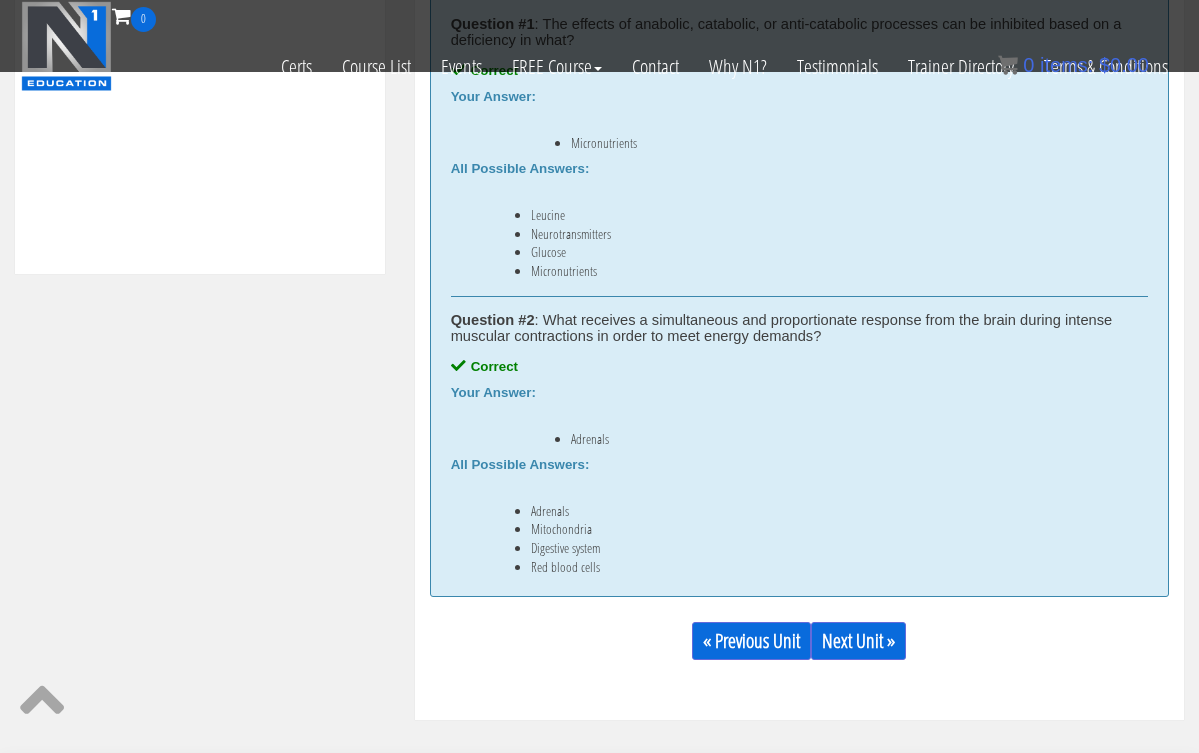 scroll, scrollTop: 993, scrollLeft: 0, axis: vertical 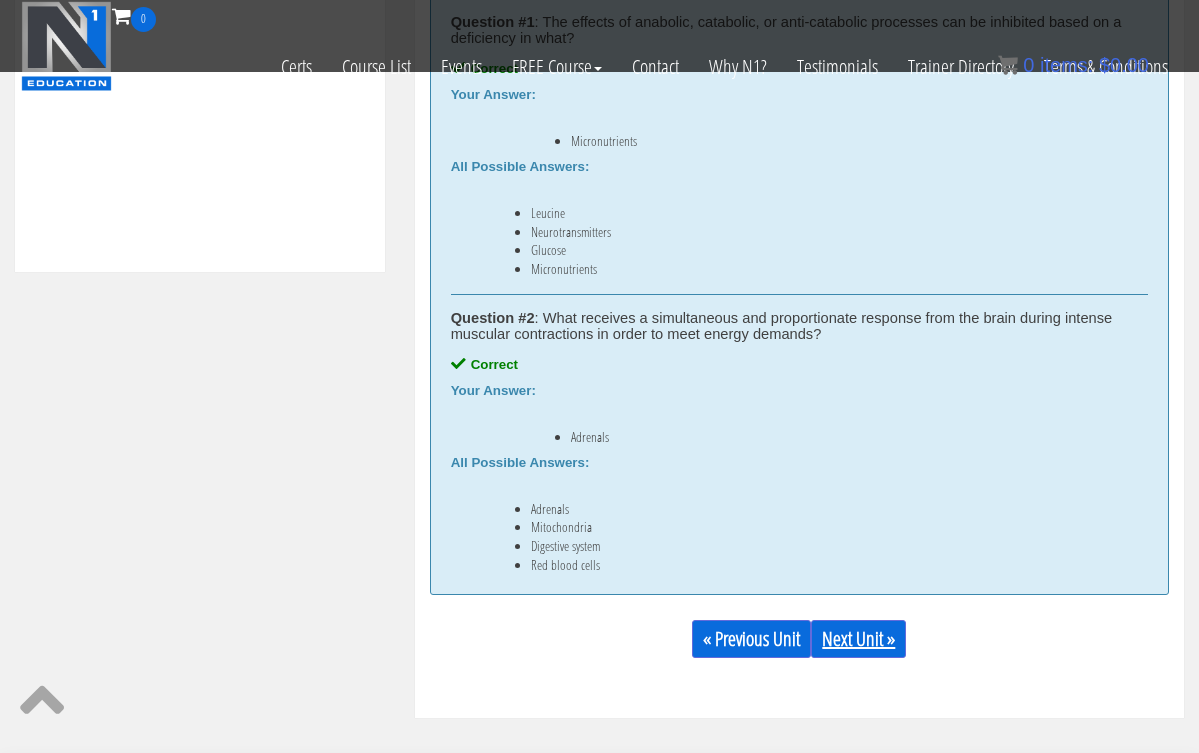 click on "Next Unit »" at bounding box center [858, 639] 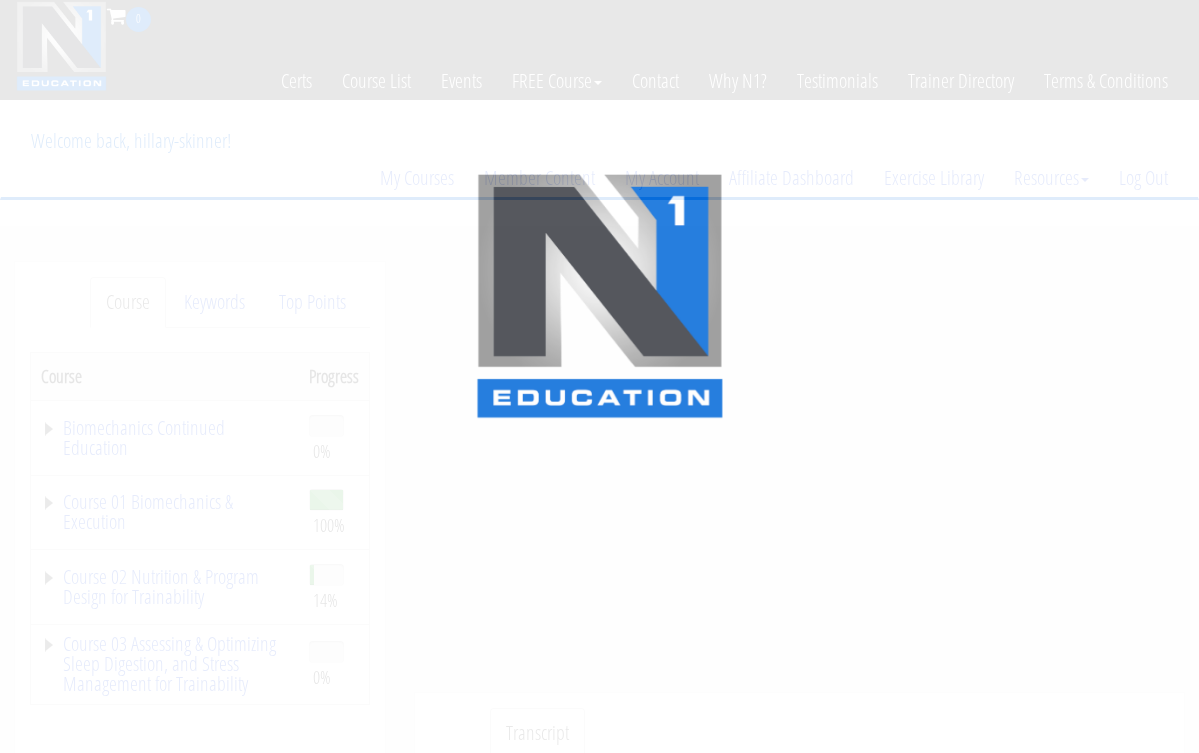 scroll, scrollTop: 0, scrollLeft: 0, axis: both 